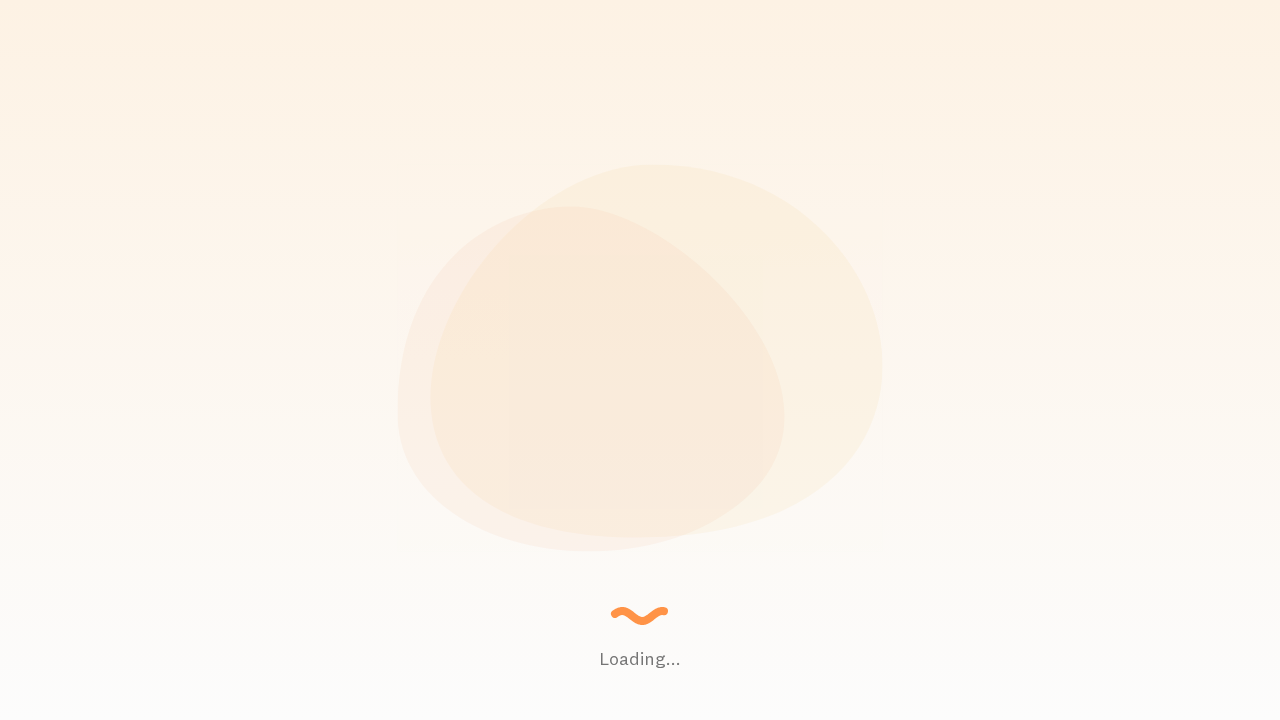 scroll, scrollTop: 0, scrollLeft: 0, axis: both 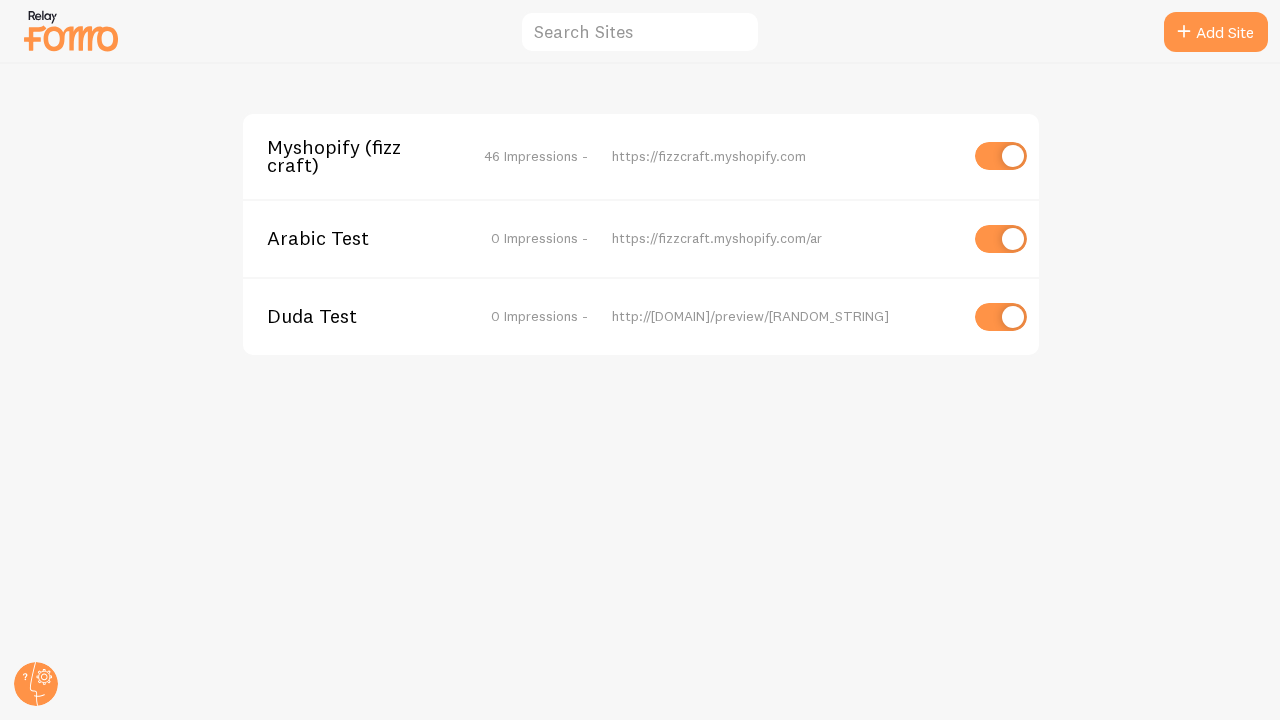 click on "Myshopify (fizzcraft)" at bounding box center (347, 156) 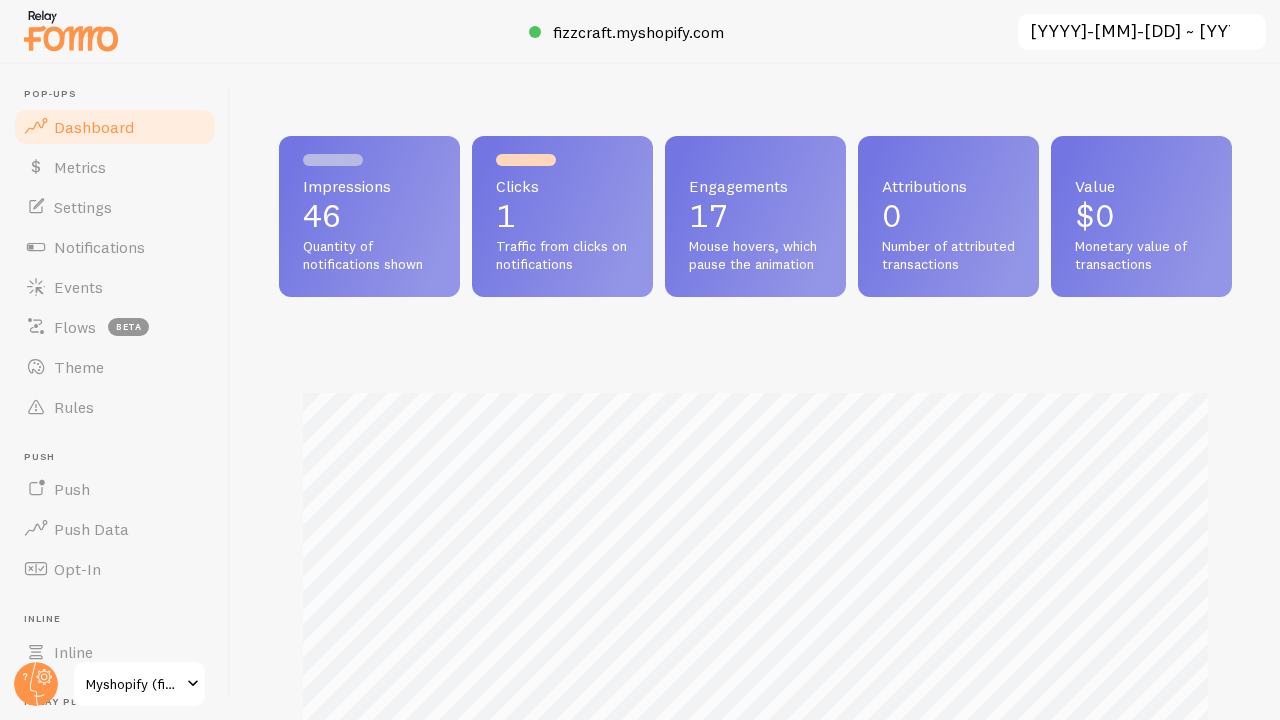 scroll, scrollTop: 999474, scrollLeft: 999047, axis: both 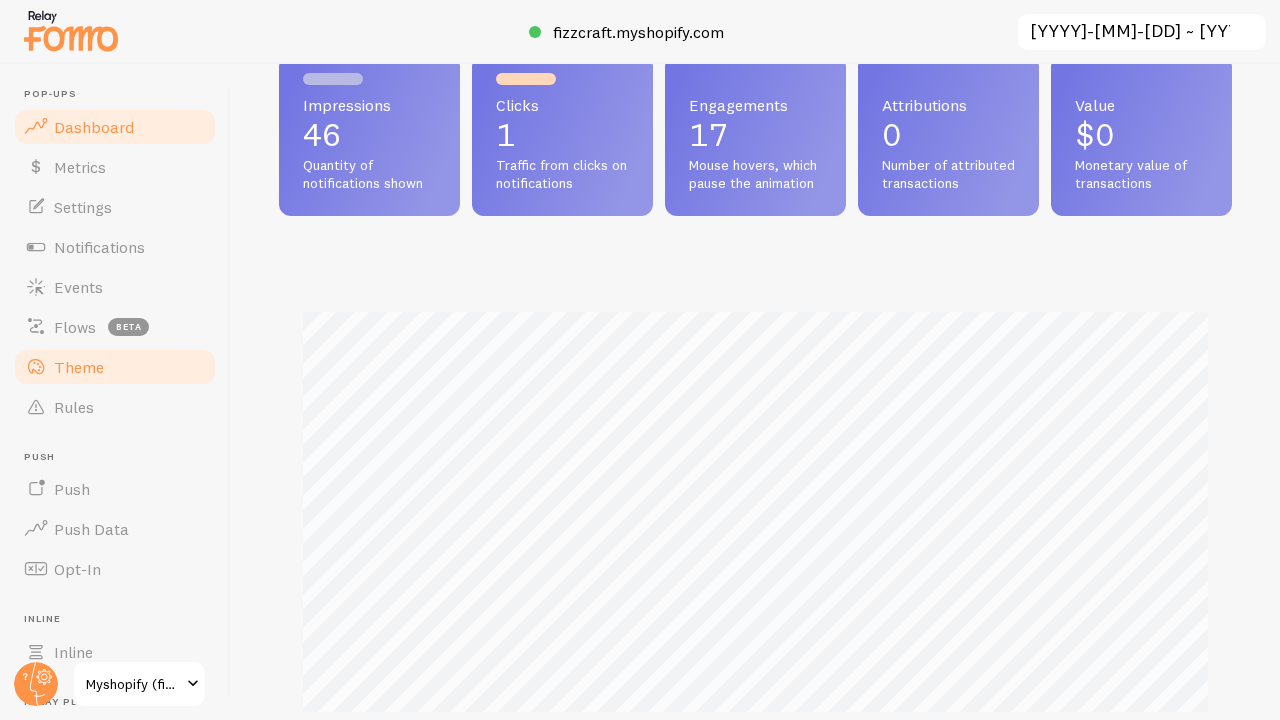 click on "Theme" at bounding box center (79, 367) 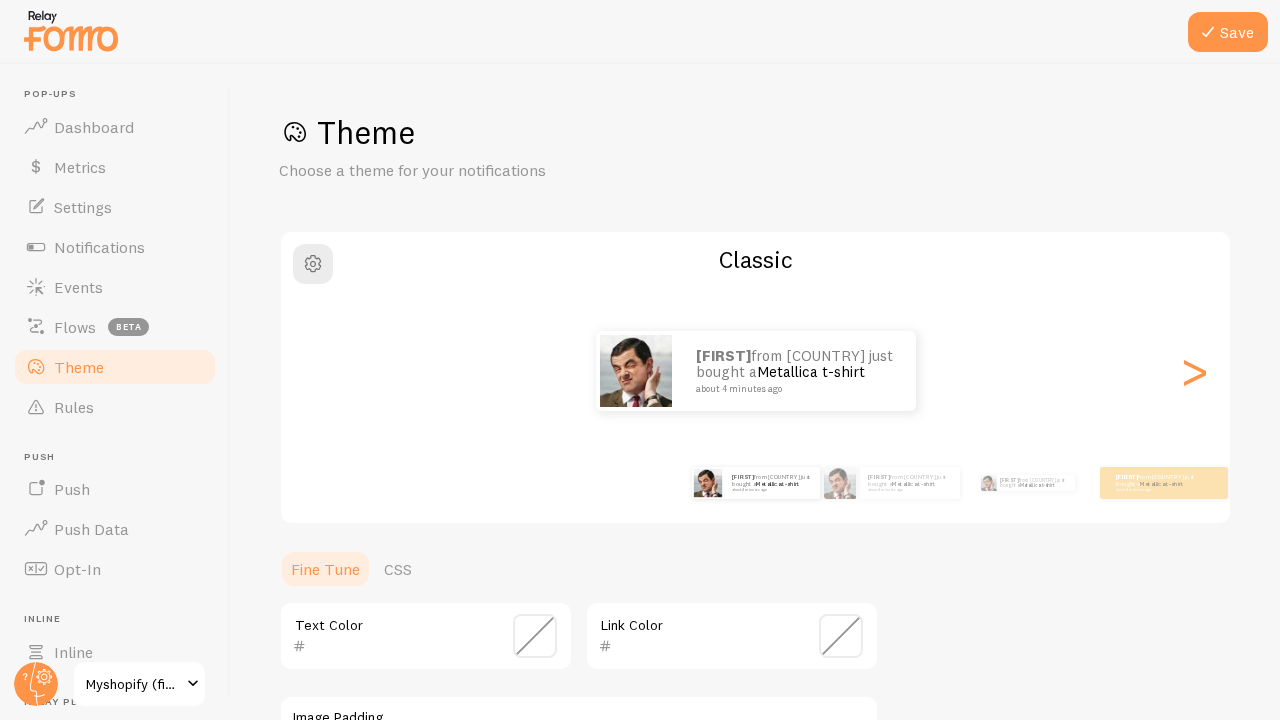 click on "Theme" at bounding box center [79, 367] 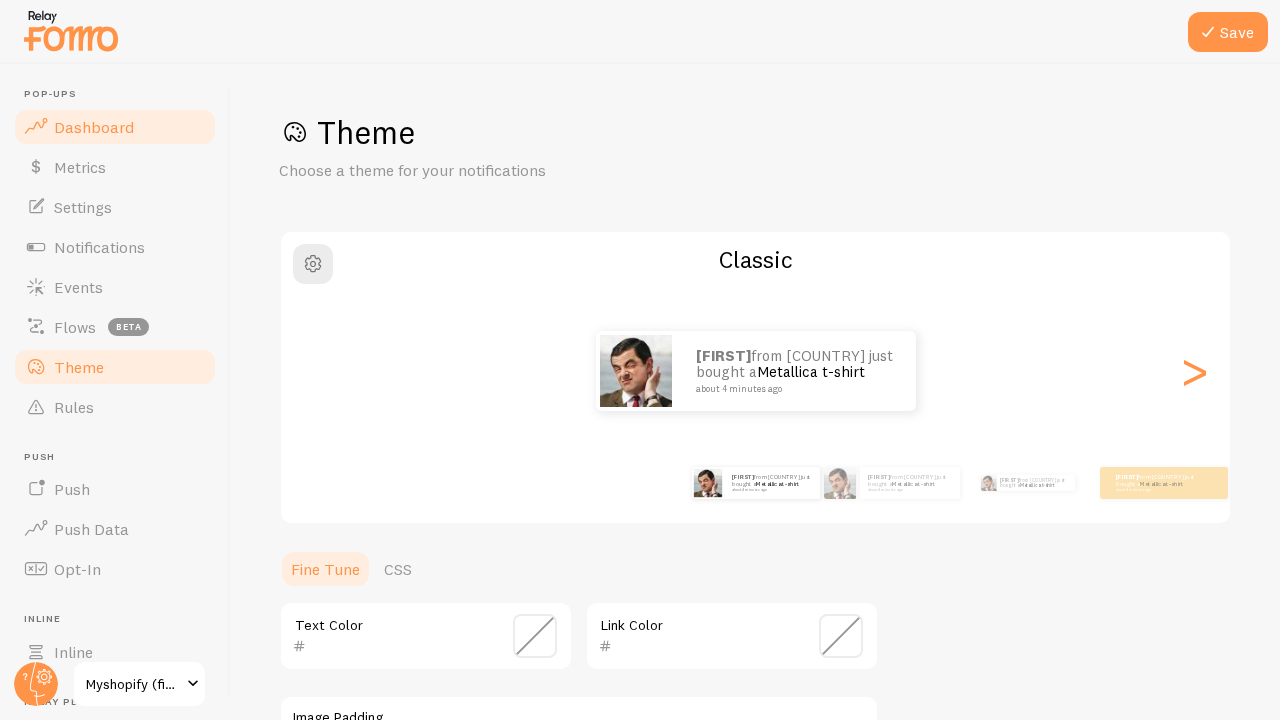 click on "Dashboard" at bounding box center [94, 127] 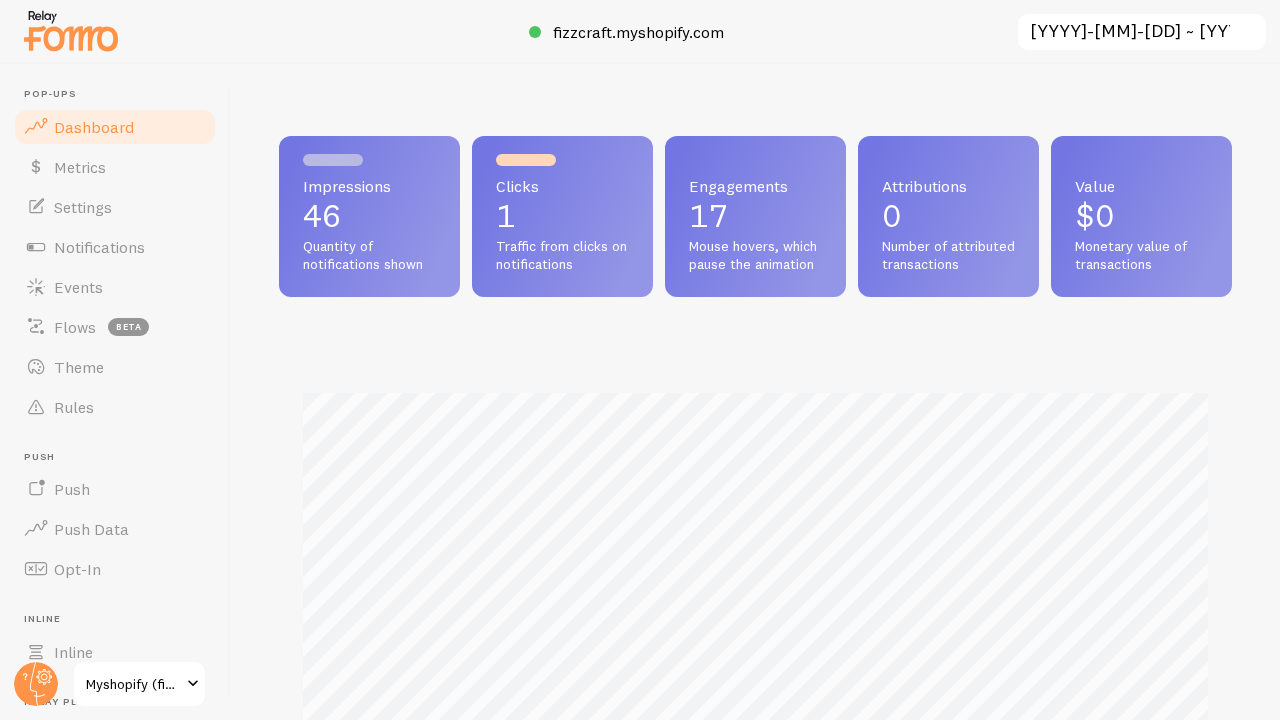scroll, scrollTop: 999474, scrollLeft: 999047, axis: both 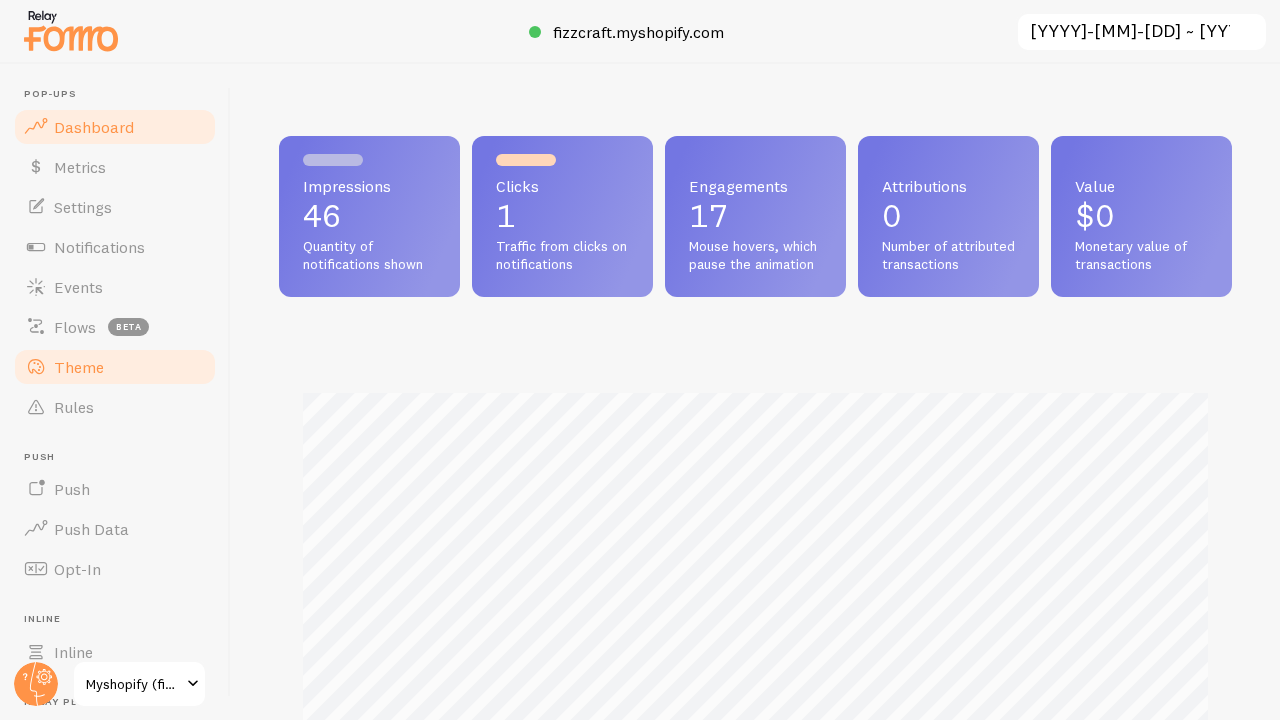 click on "Theme" at bounding box center [79, 367] 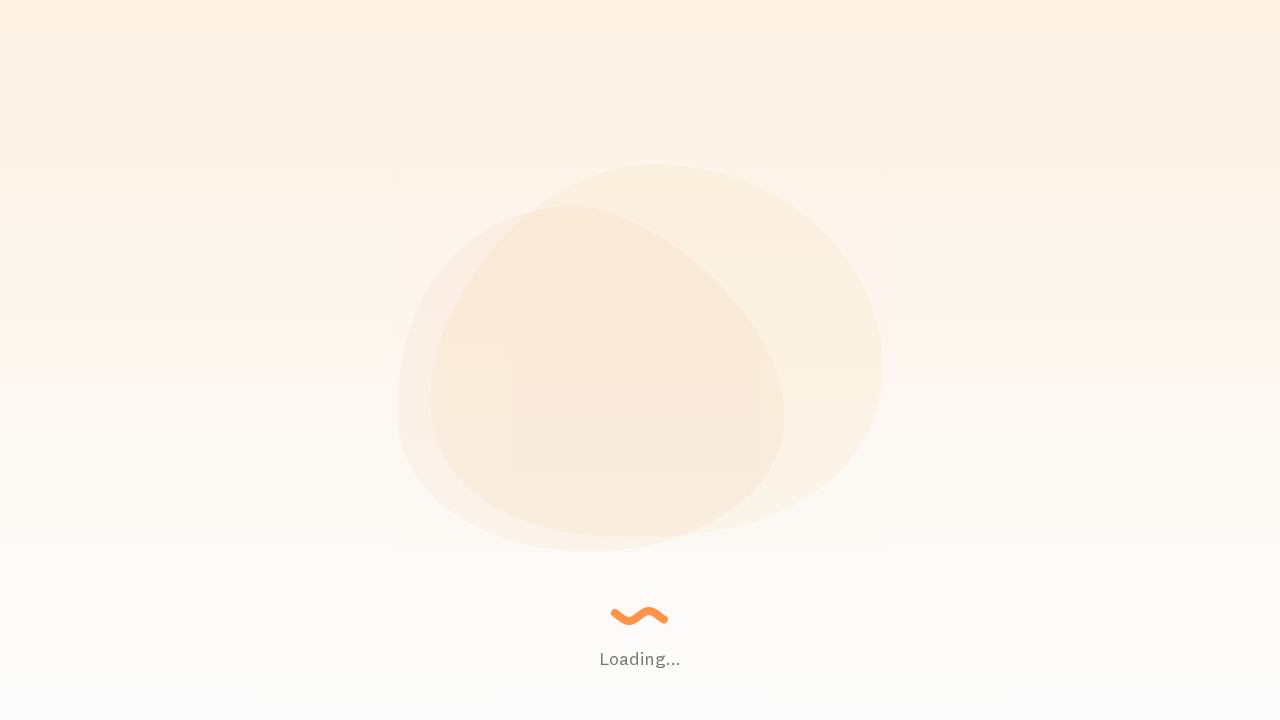 scroll, scrollTop: 0, scrollLeft: 0, axis: both 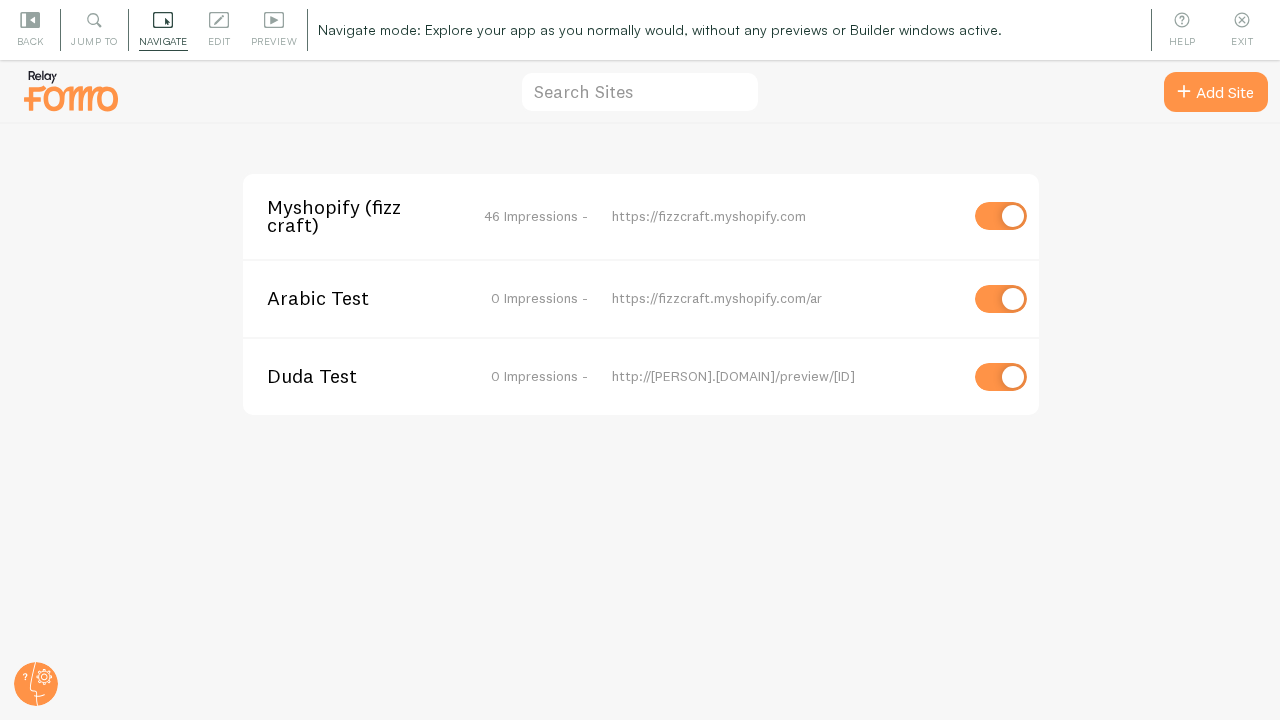 click on "Myshopify (fizzcraft)" at bounding box center [347, 216] 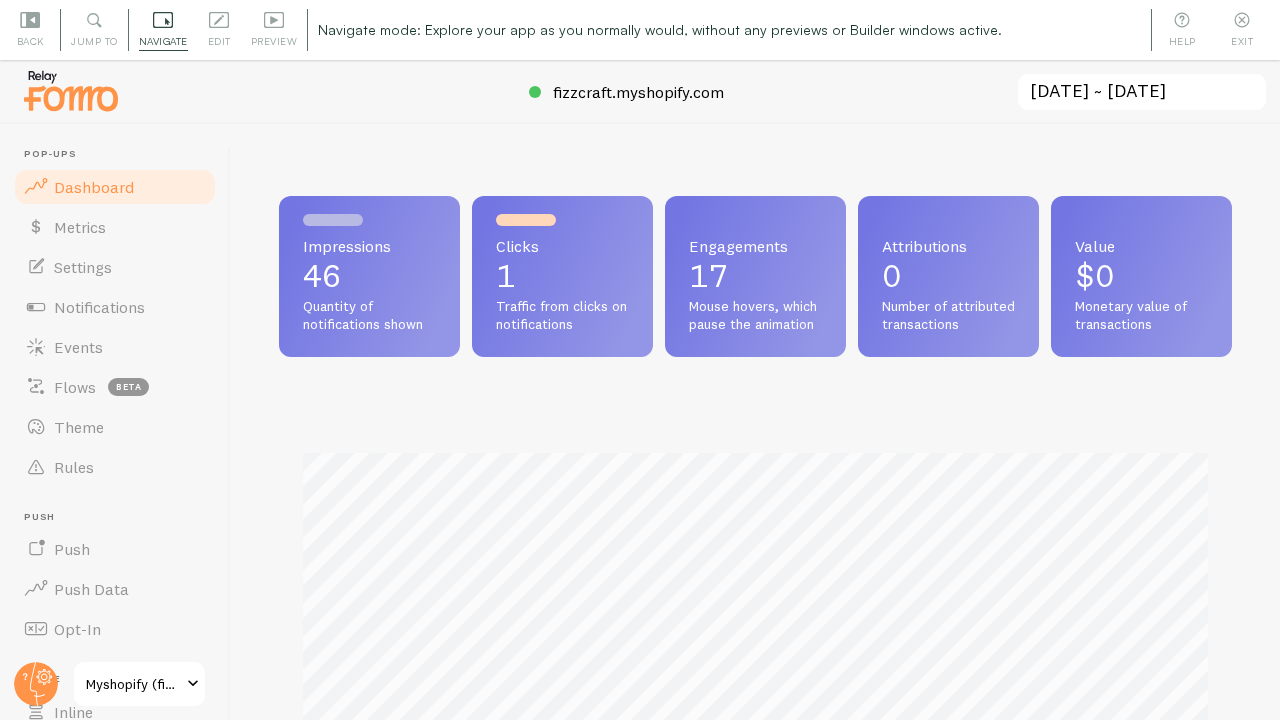 scroll, scrollTop: 999474, scrollLeft: 999047, axis: both 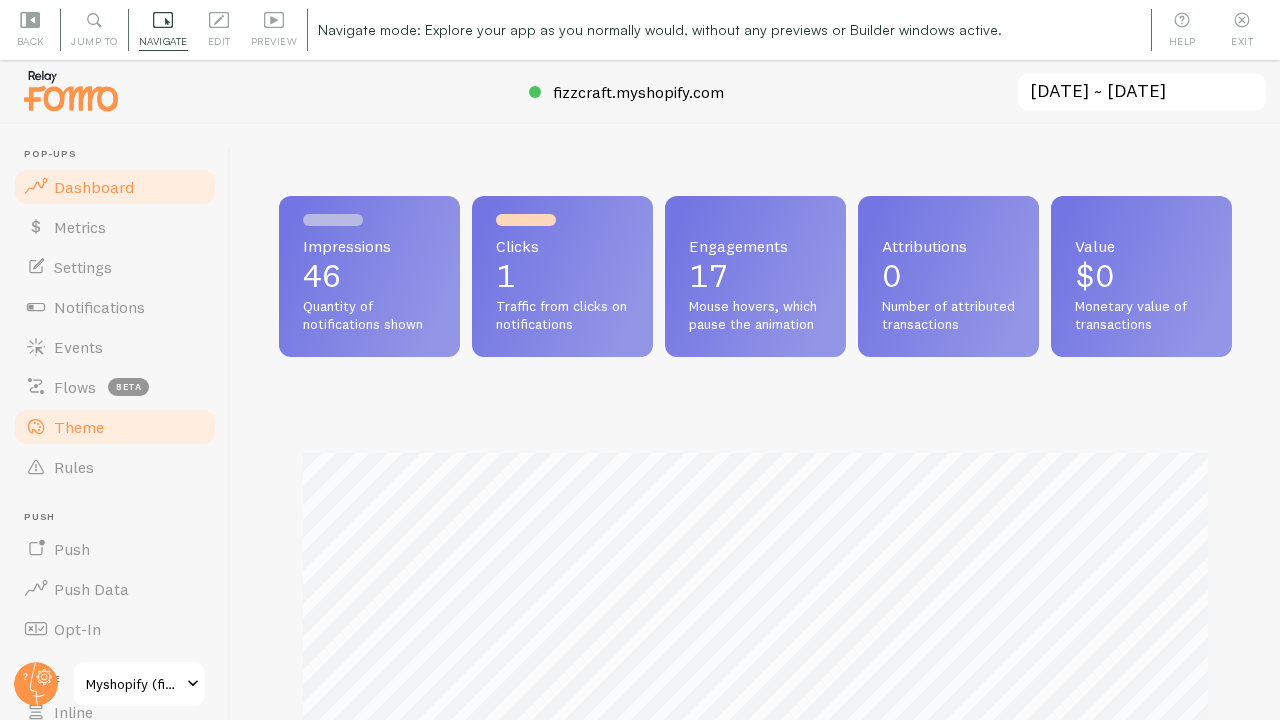 click on "Theme" at bounding box center [115, 427] 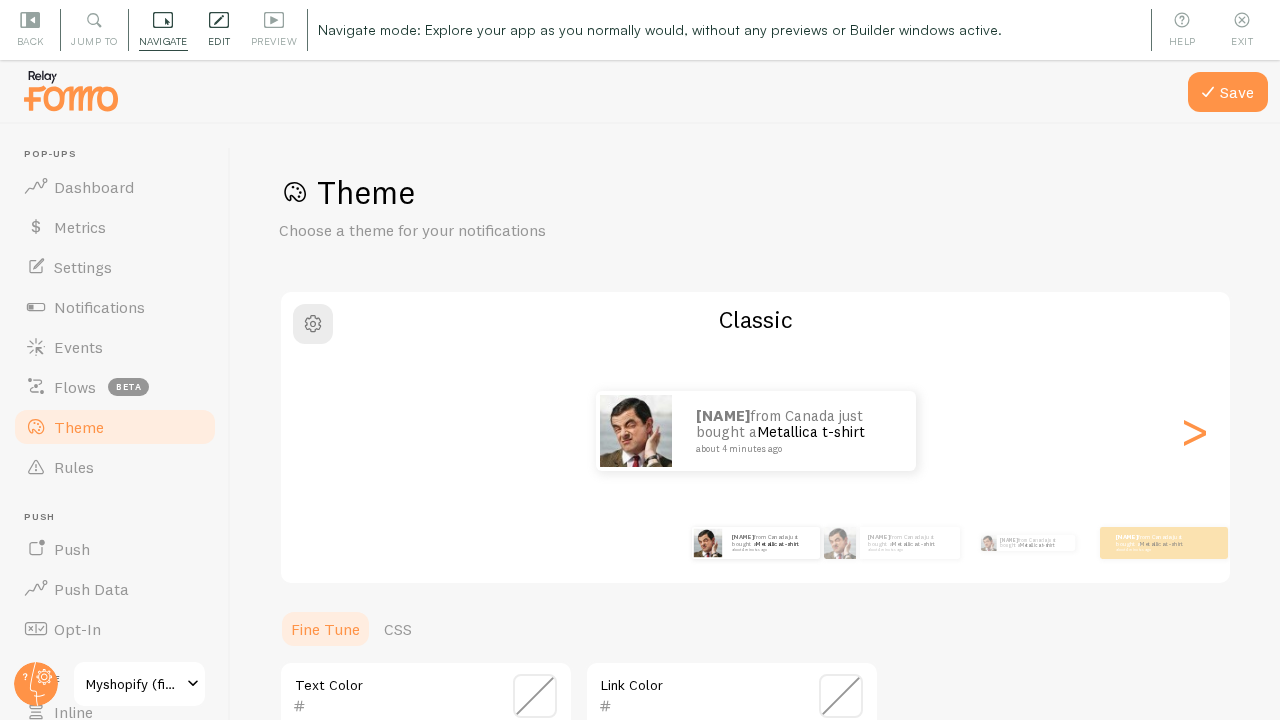 click on "Edit   Editing is locked and can only be edited by  Admins & Designers" at bounding box center [219, 30] 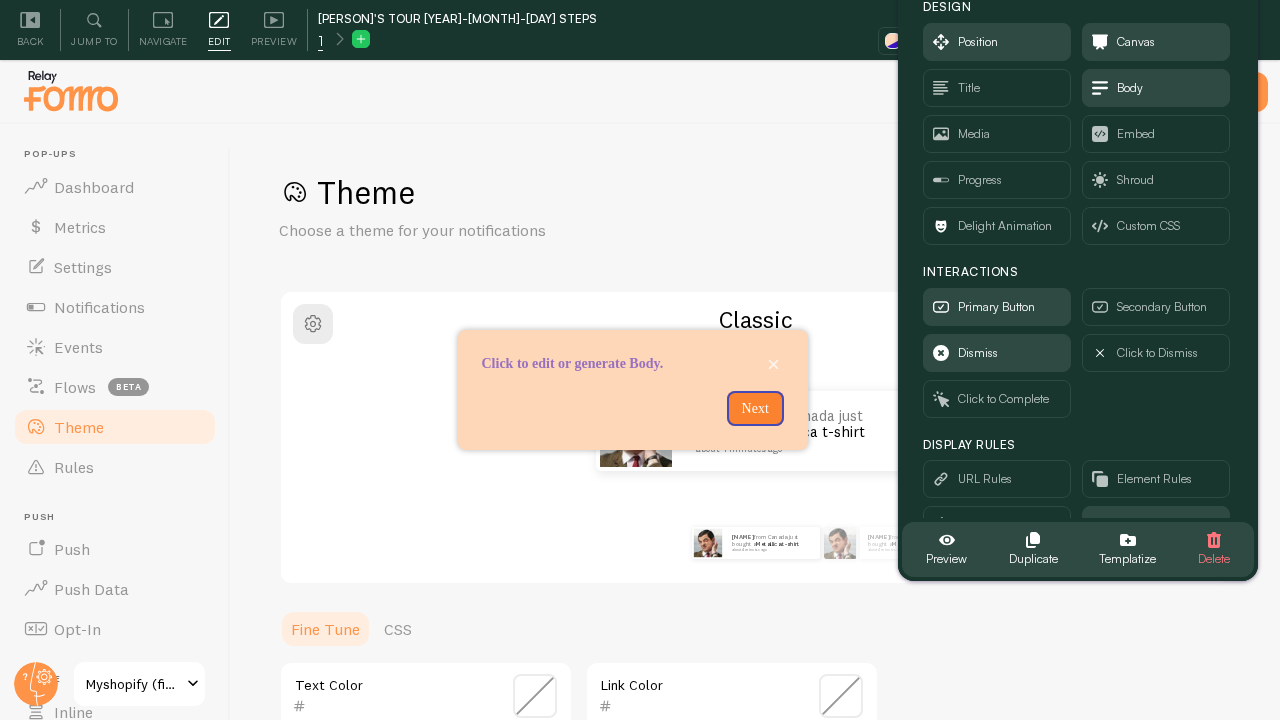 drag, startPoint x: 292, startPoint y: 119, endPoint x: 1136, endPoint y: -50, distance: 860.7537 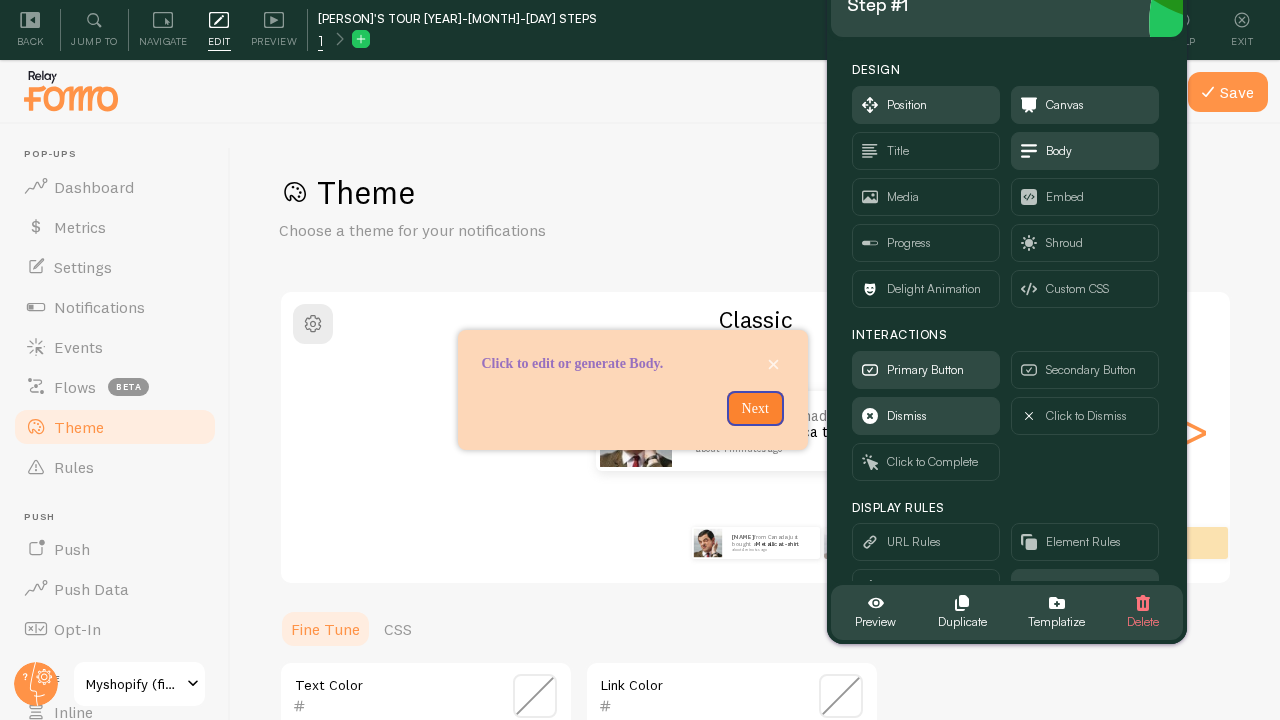 click on "Step #1" at bounding box center (1007, 5) 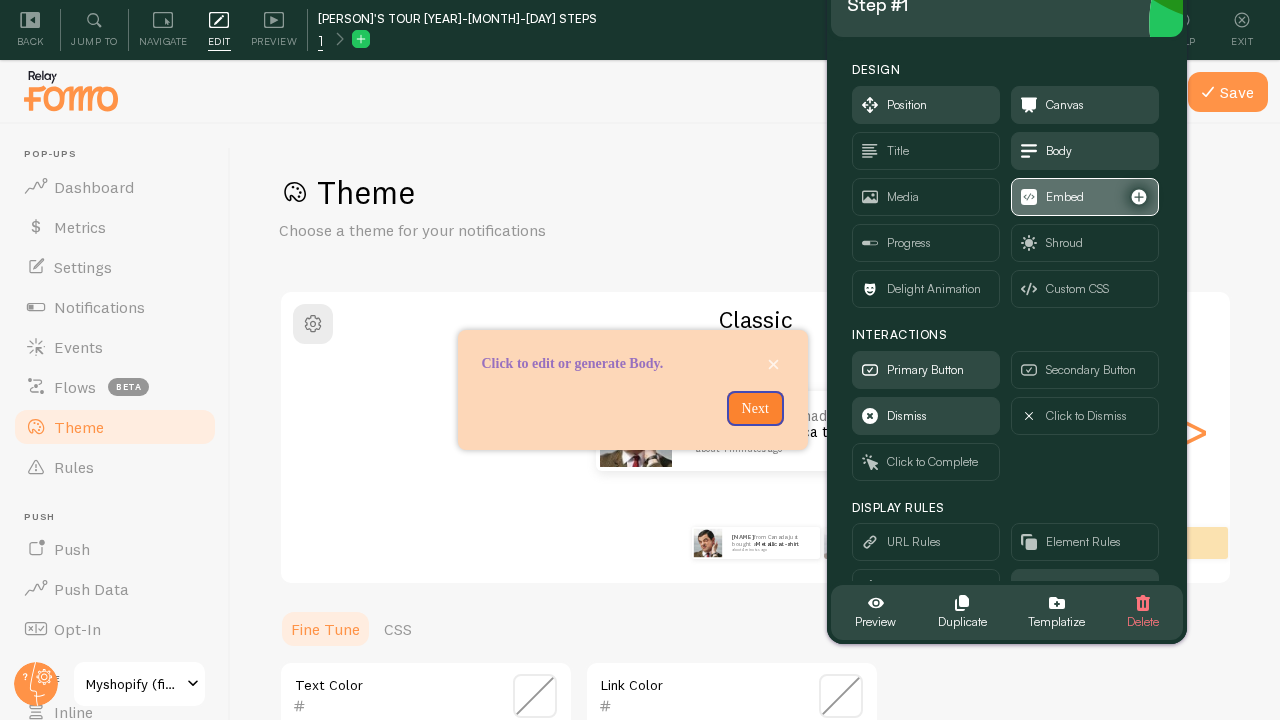 scroll, scrollTop: 94, scrollLeft: 0, axis: vertical 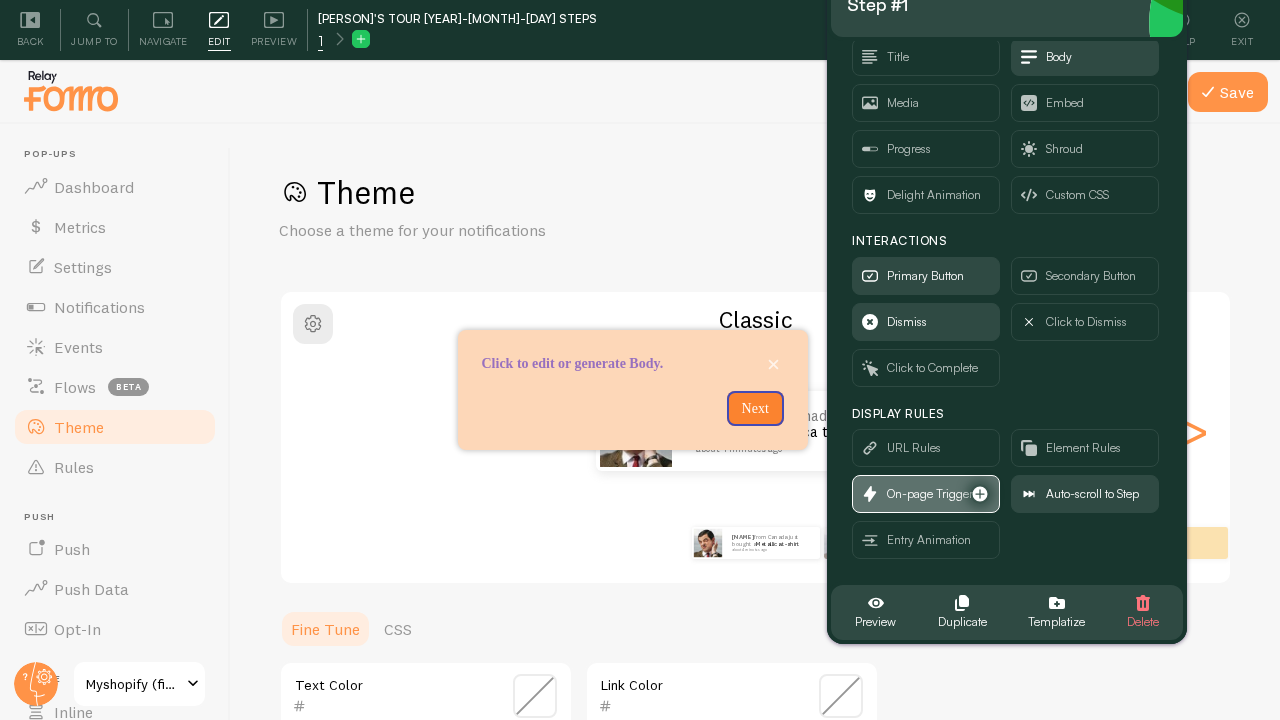 click on "On-page Trigger" at bounding box center (930, 494) 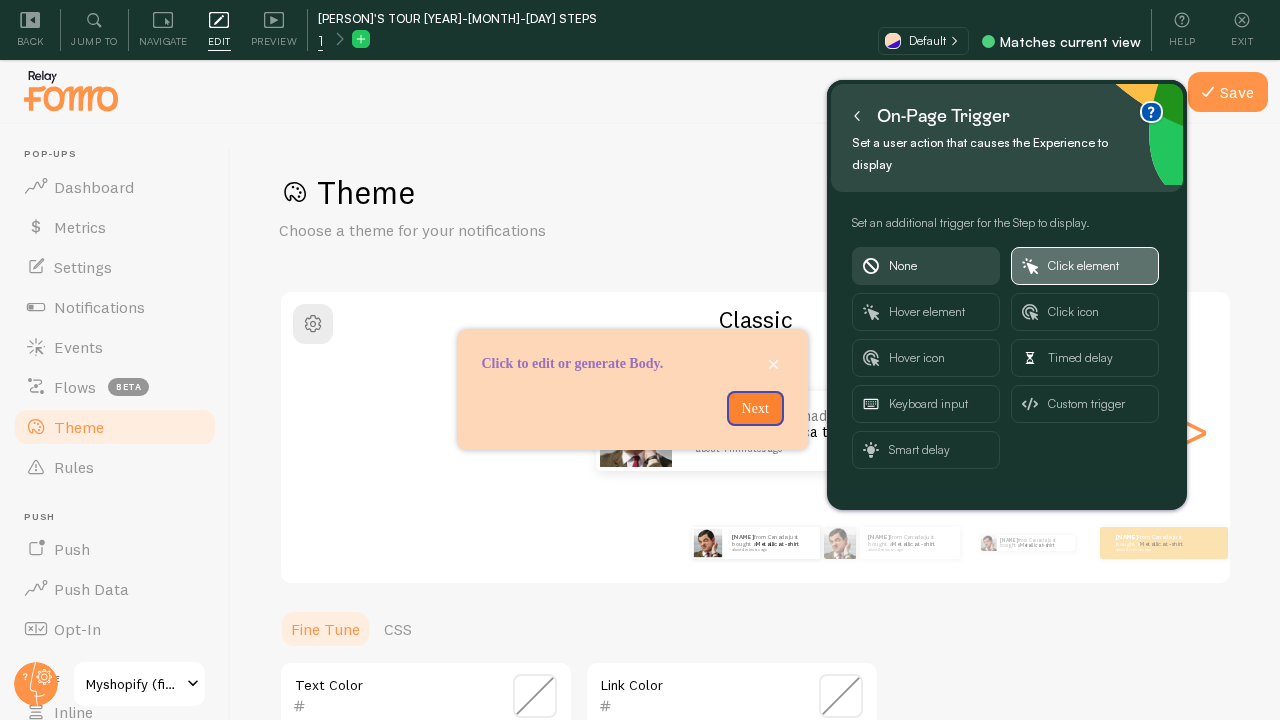 click on "Click element" at bounding box center [1098, 266] 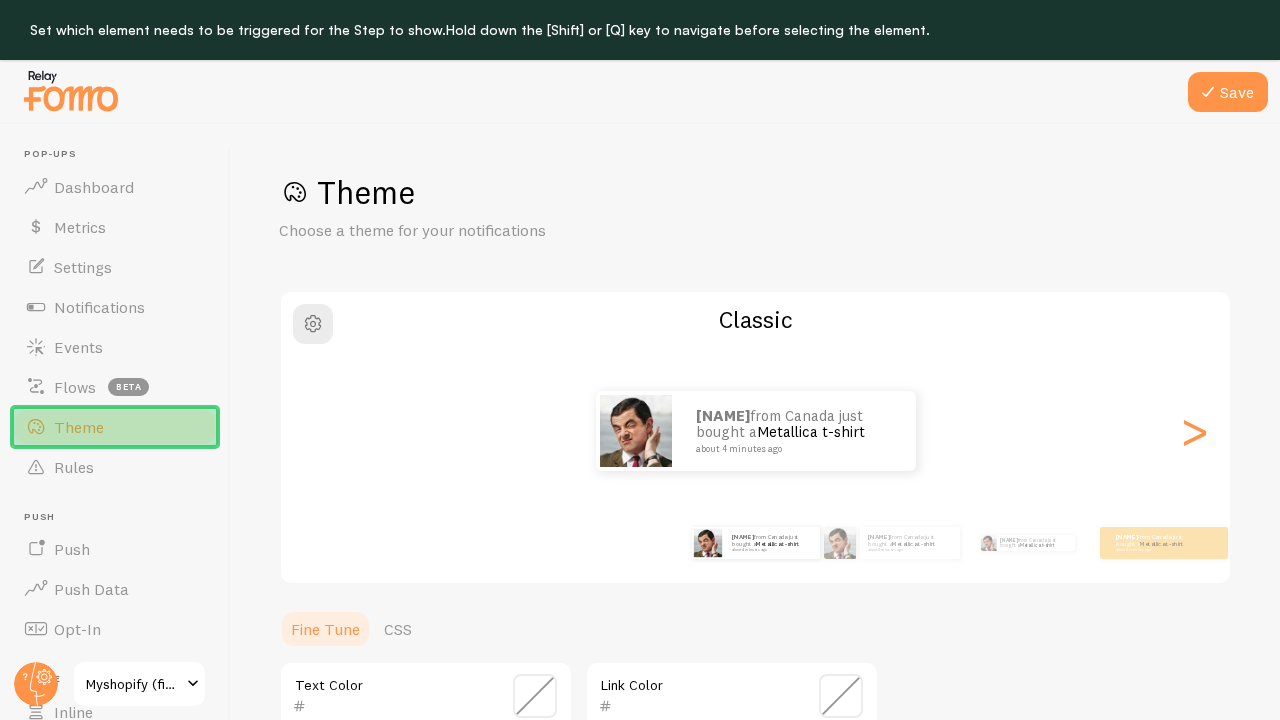 click on "Theme" at bounding box center [115, 427] 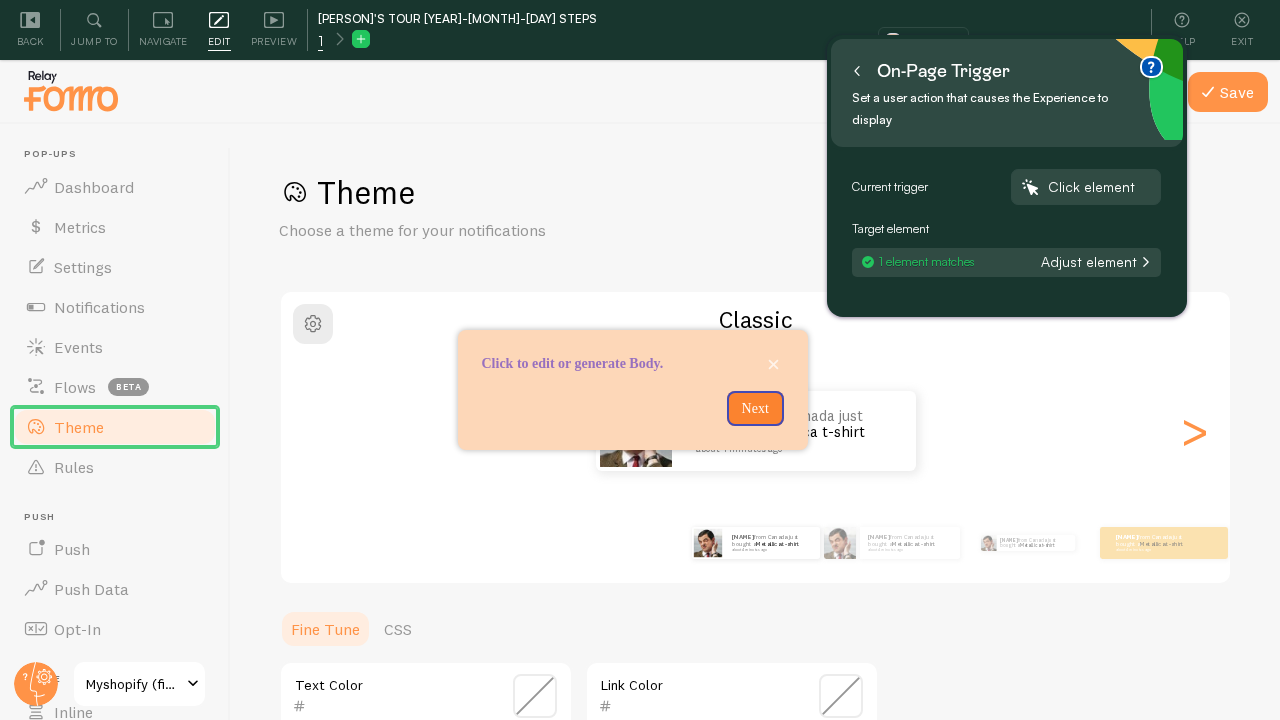 click 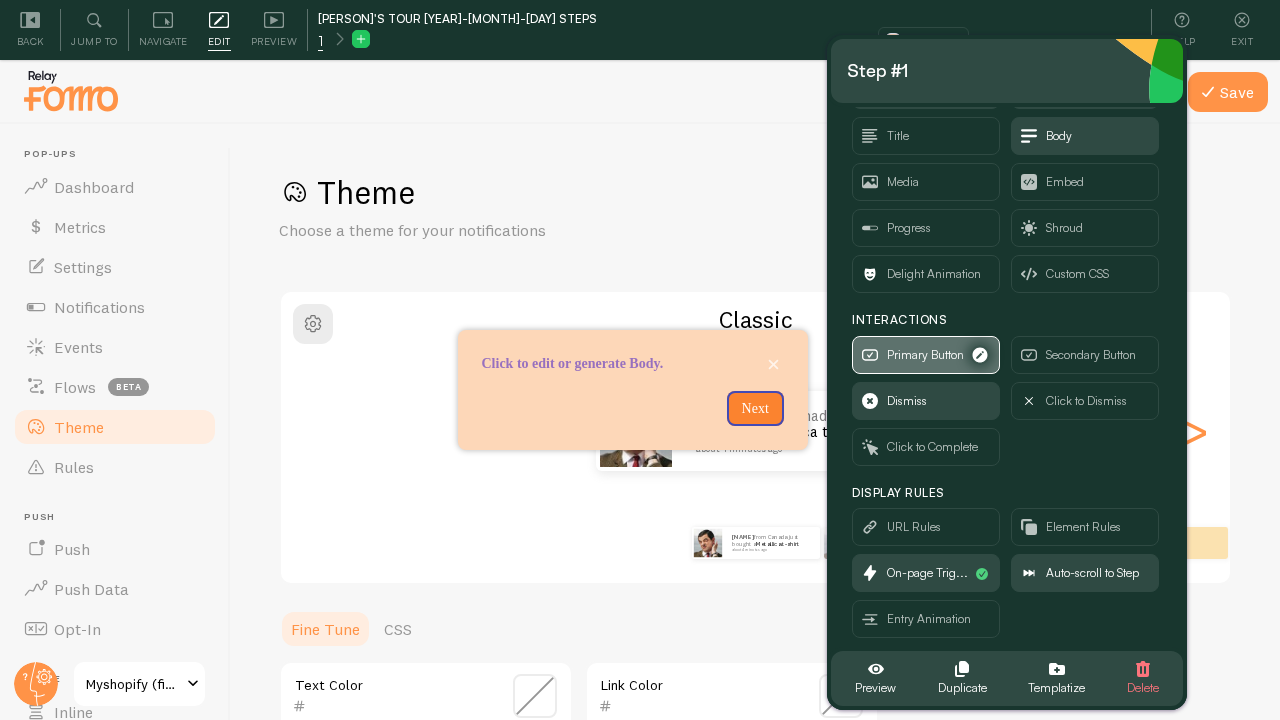 scroll, scrollTop: 94, scrollLeft: 0, axis: vertical 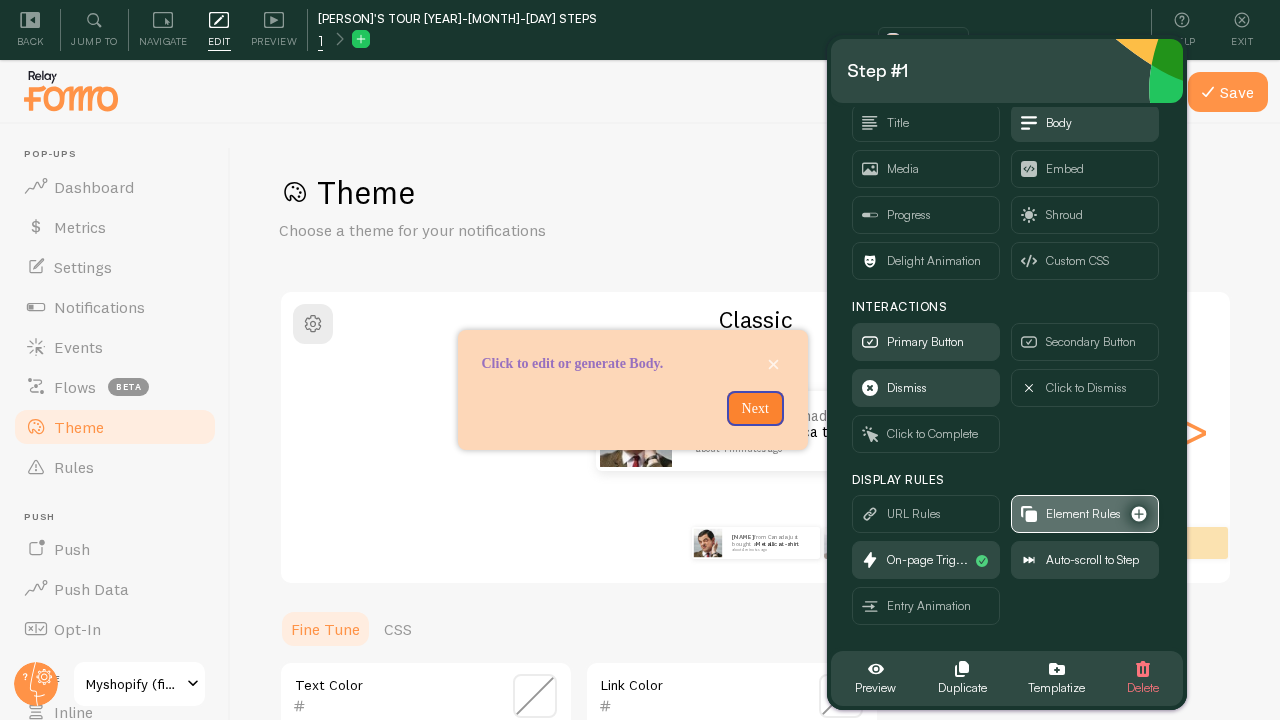 click on "Element Rules" at bounding box center [1083, 514] 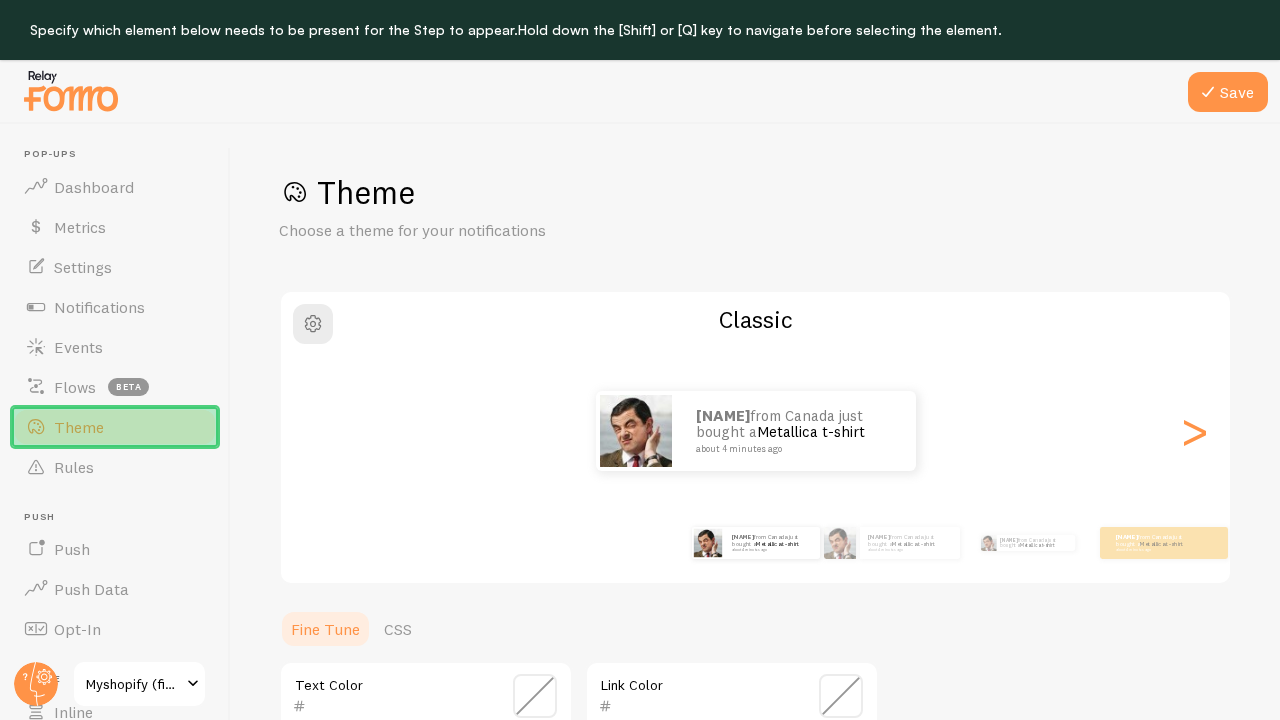 click on "Theme" at bounding box center (115, 427) 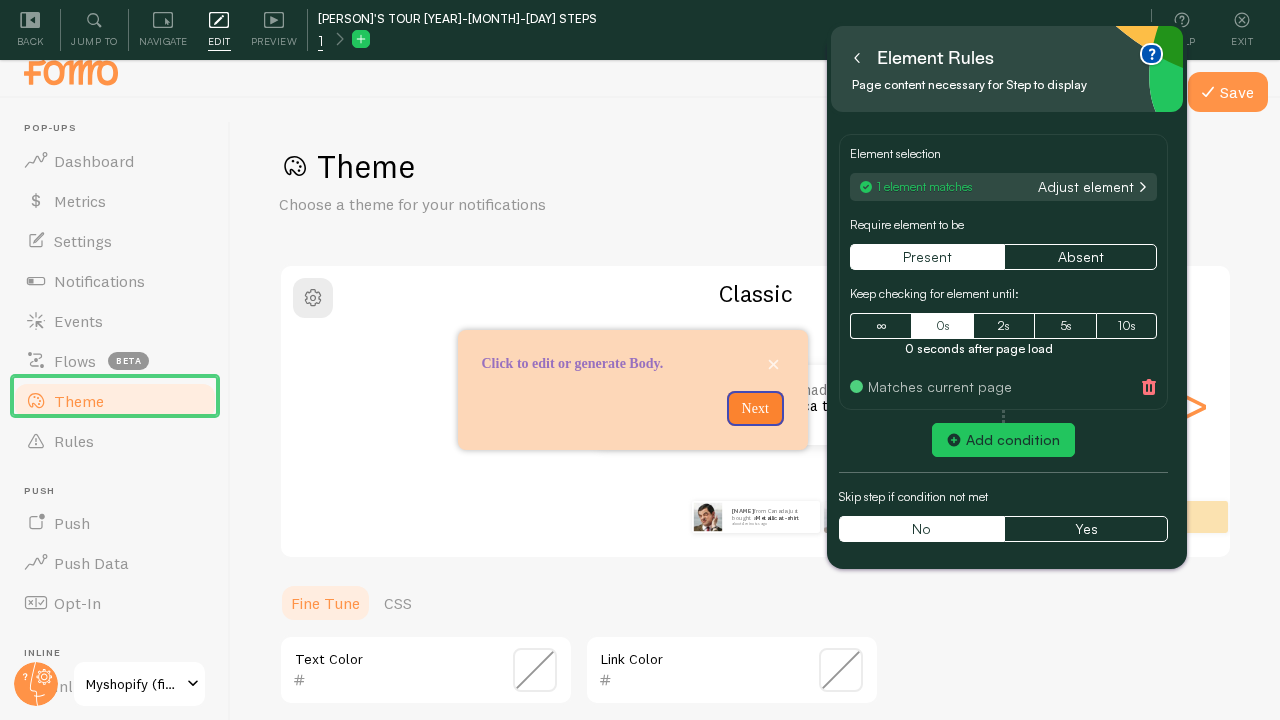 scroll, scrollTop: 36, scrollLeft: 0, axis: vertical 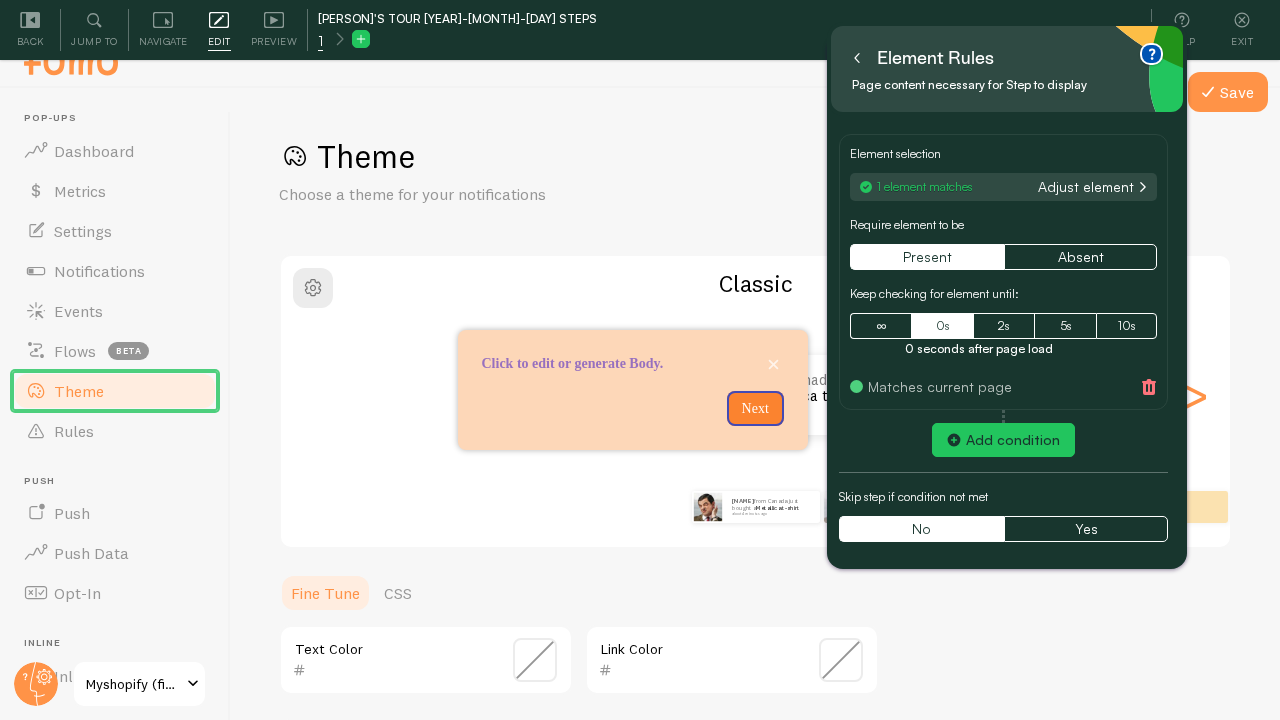 click at bounding box center (857, 58) 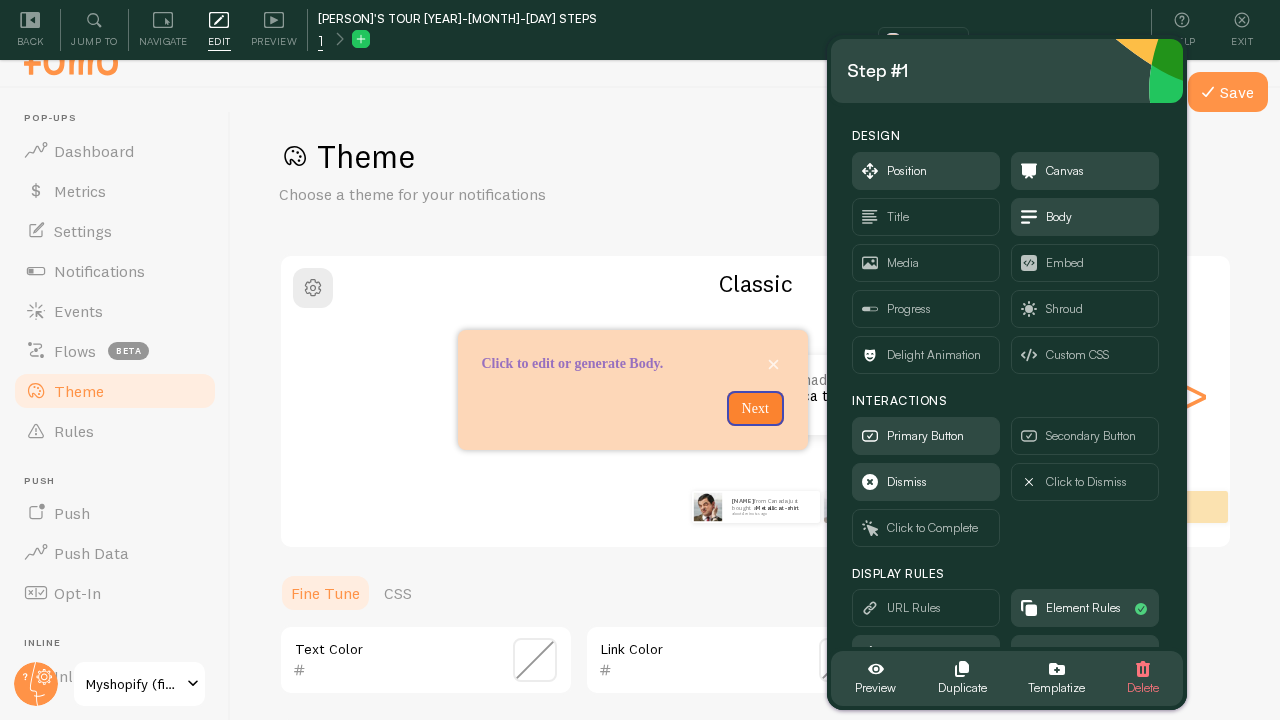 scroll, scrollTop: 94, scrollLeft: 0, axis: vertical 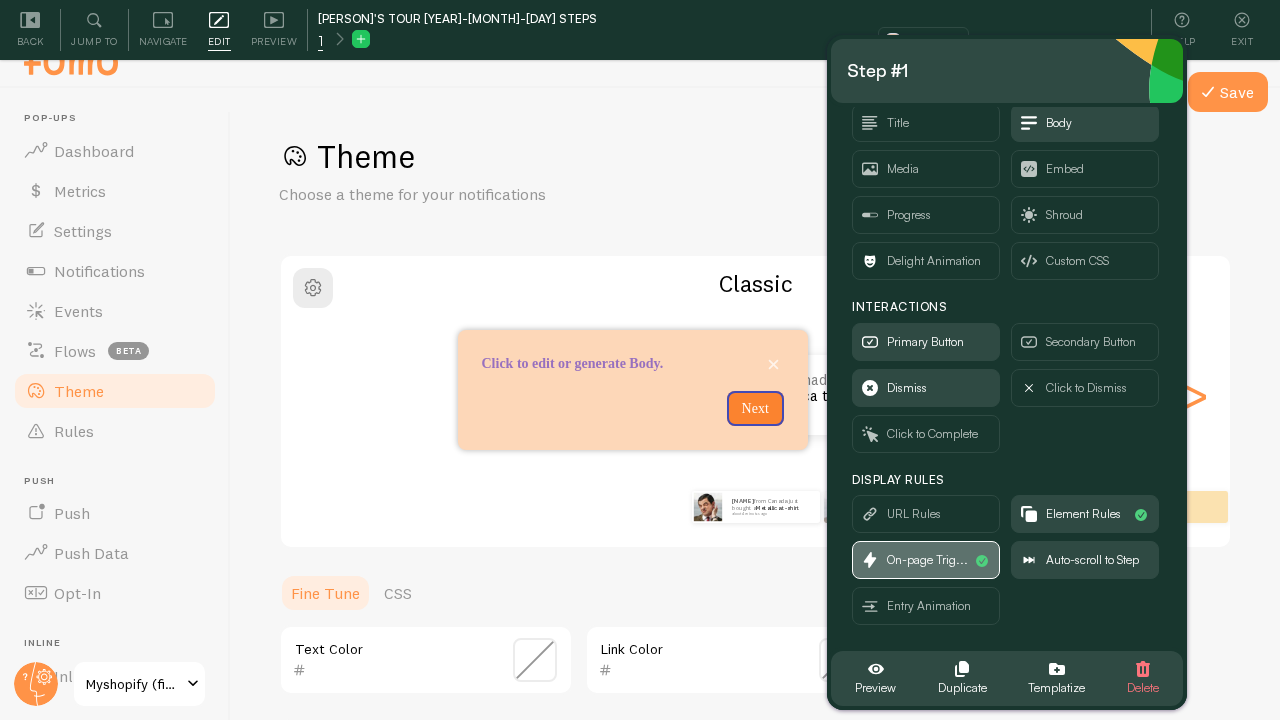click on "On-page Trig..." at bounding box center [927, 560] 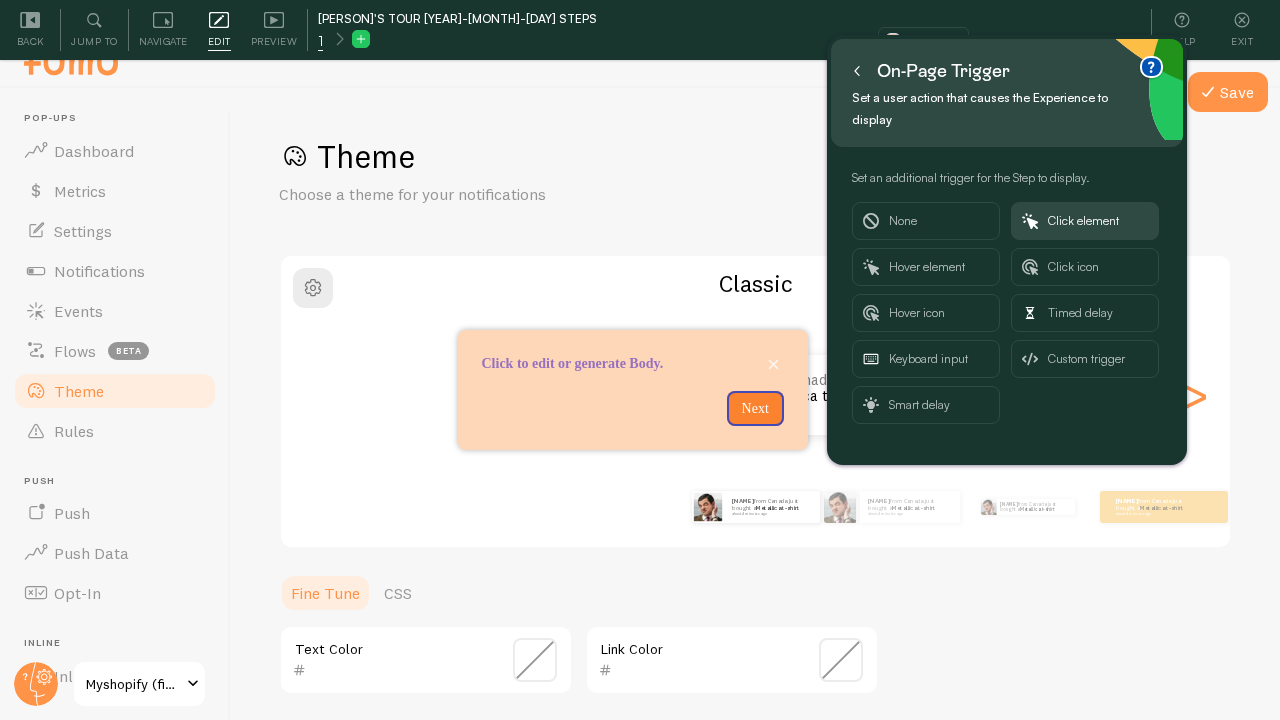 scroll, scrollTop: 0, scrollLeft: 0, axis: both 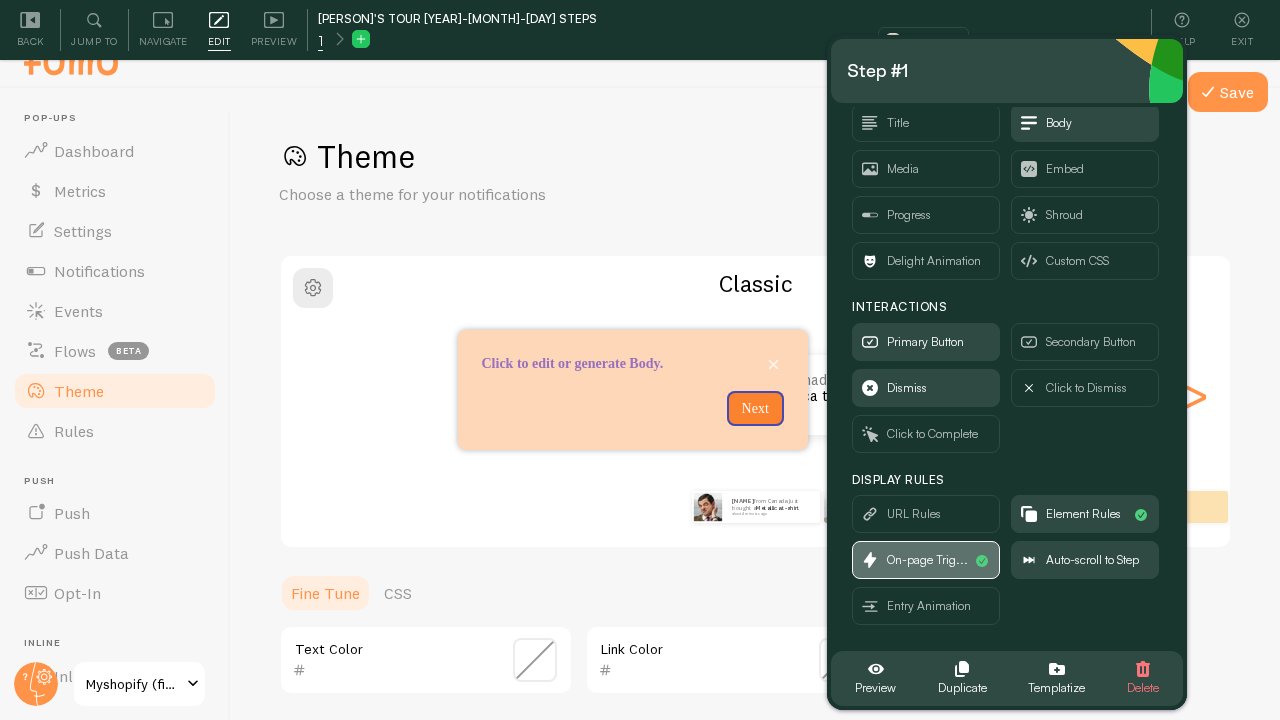 click on "On-page Trig..." at bounding box center (927, 560) 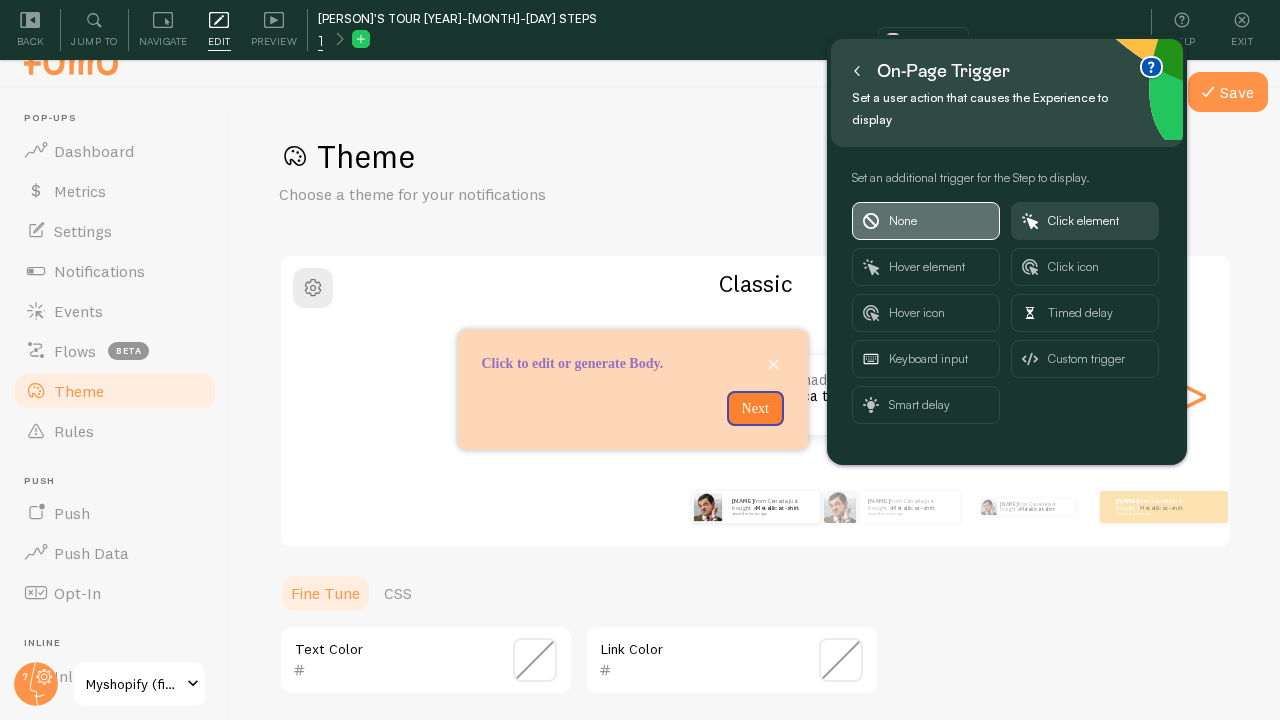 click on "None" at bounding box center (939, 221) 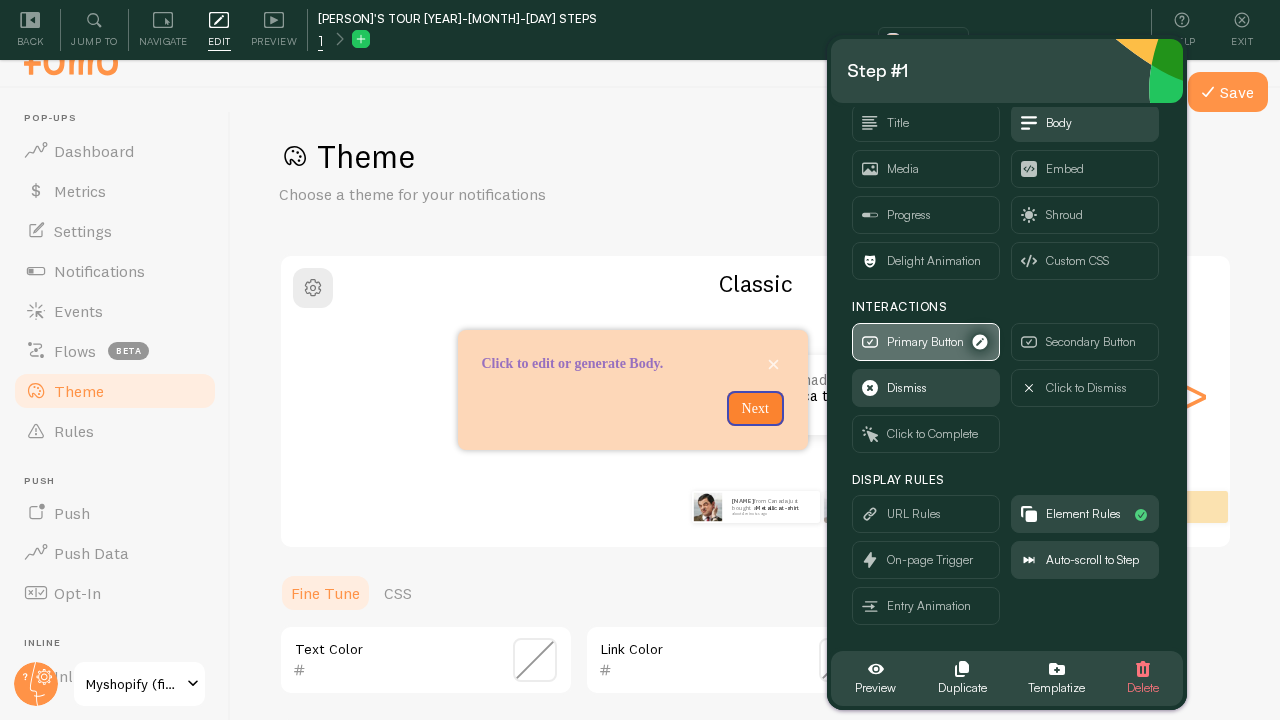 scroll, scrollTop: 0, scrollLeft: 0, axis: both 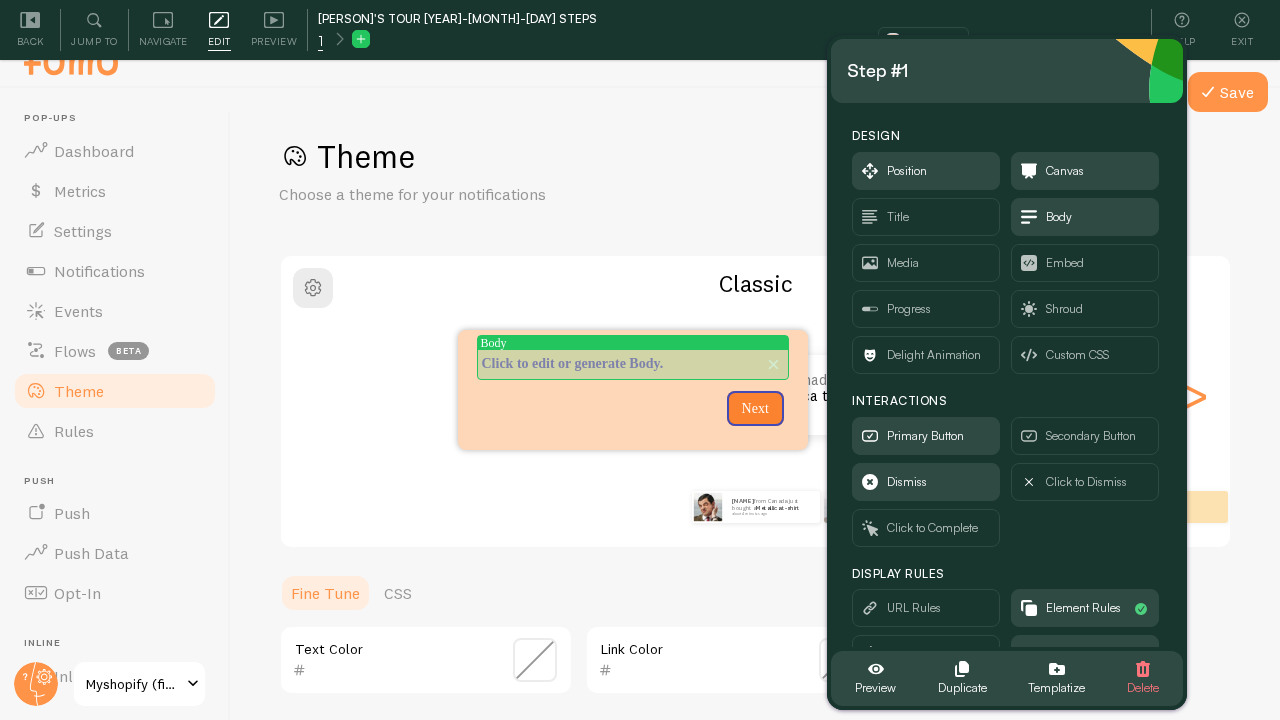 click on "Click to edit or generate Body." at bounding box center [633, 364] 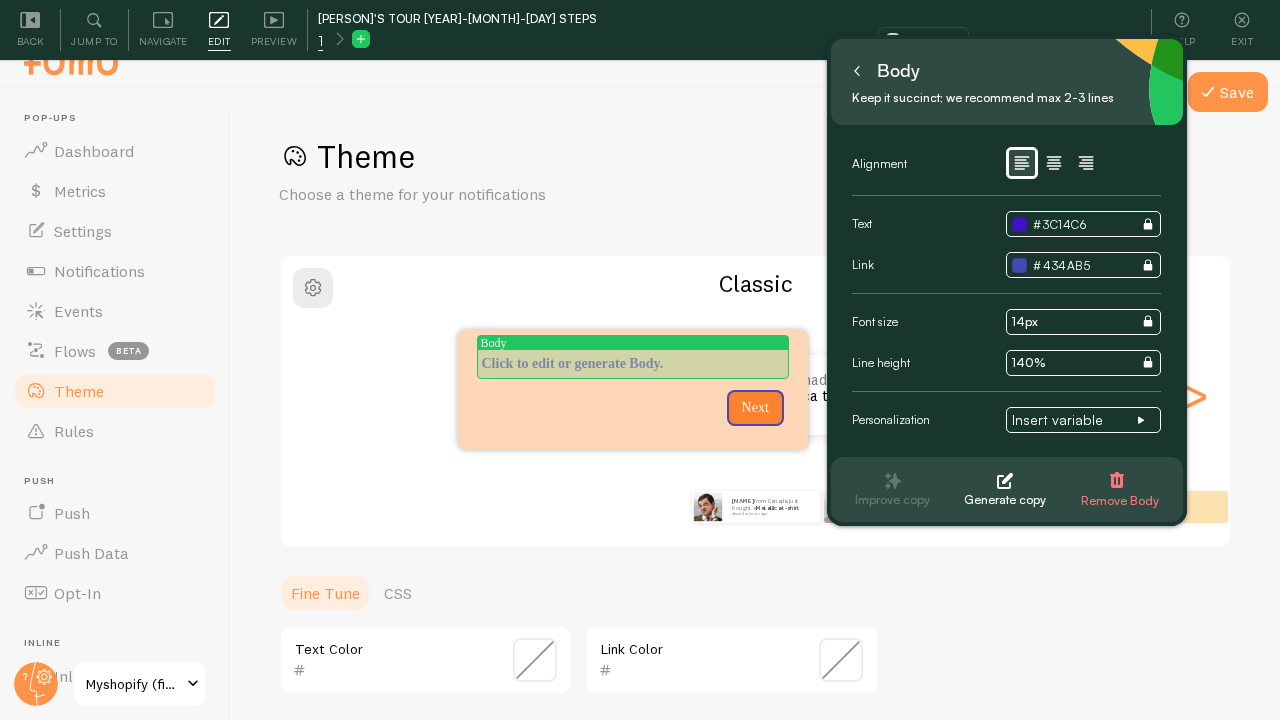 click at bounding box center (633, 364) 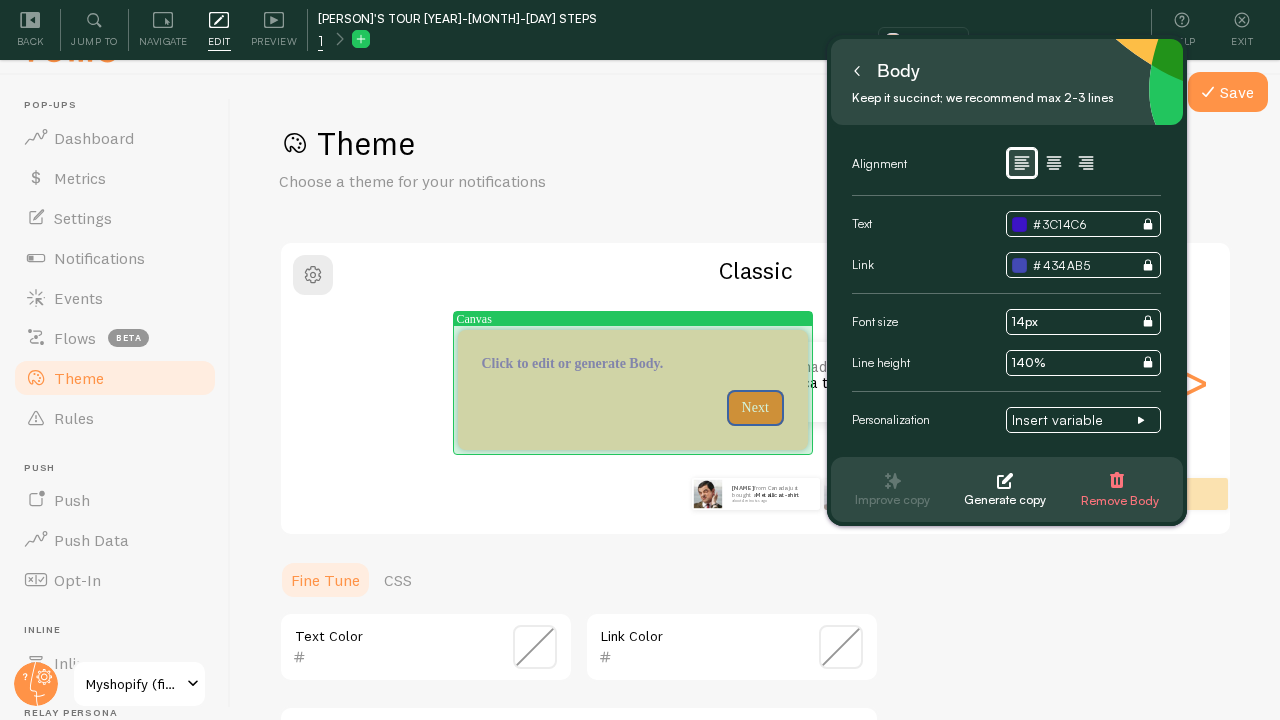 scroll, scrollTop: 60, scrollLeft: 0, axis: vertical 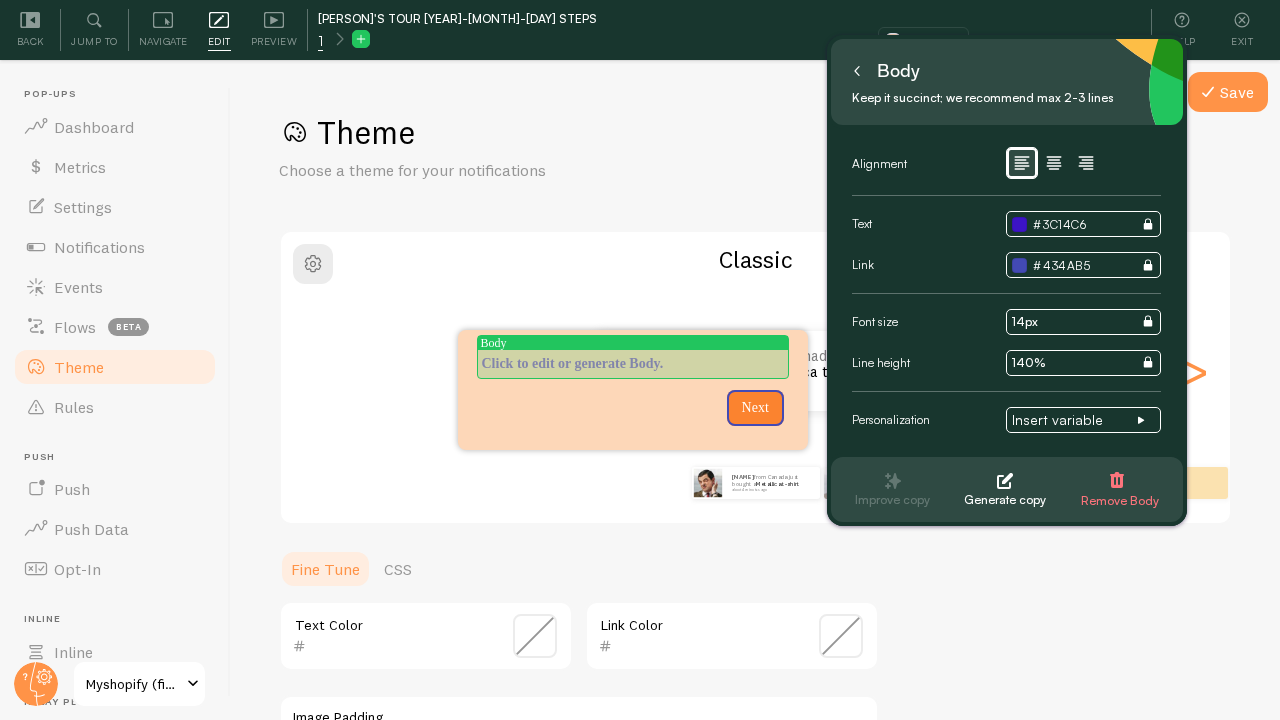 click at bounding box center (633, 364) 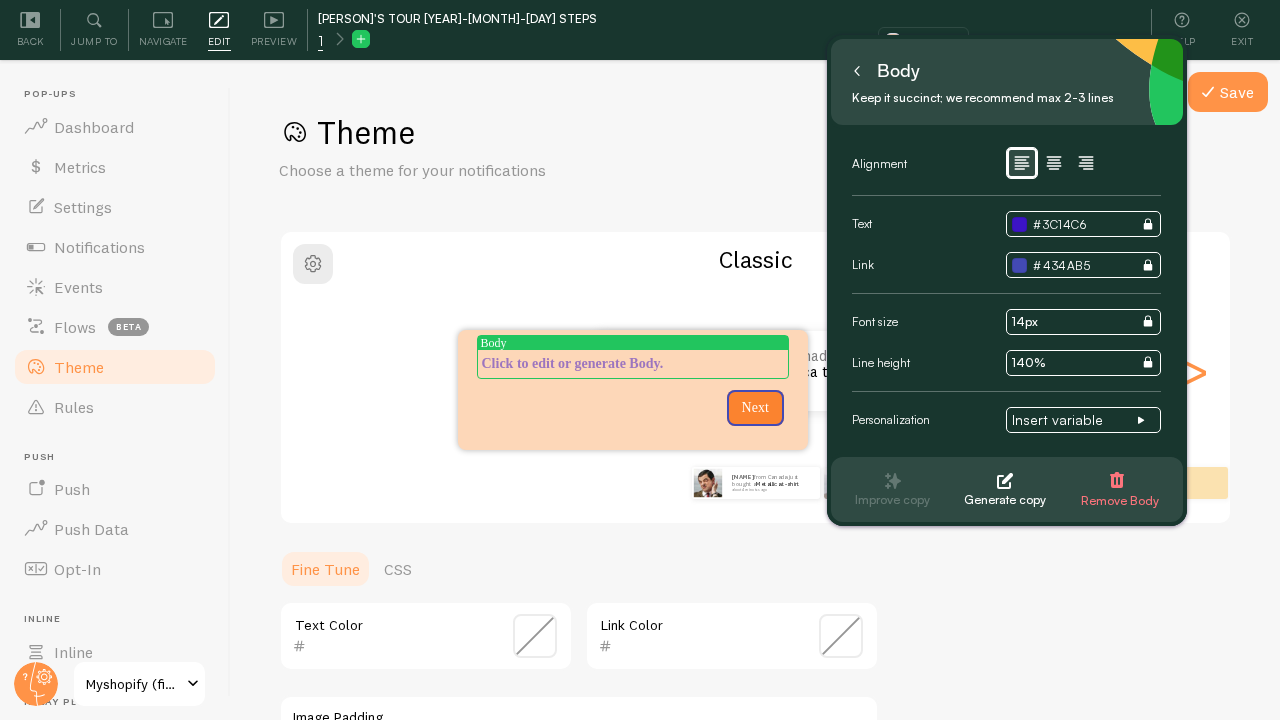 scroll, scrollTop: 0, scrollLeft: 0, axis: both 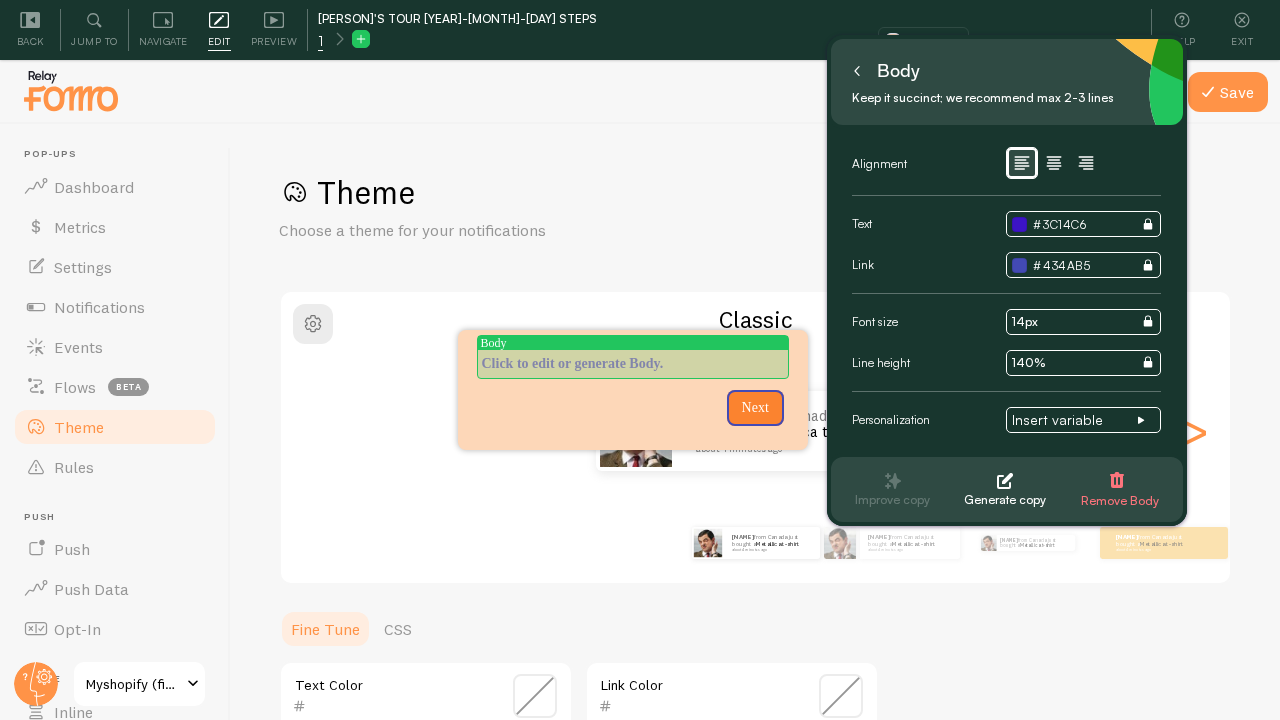 click at bounding box center [633, 364] 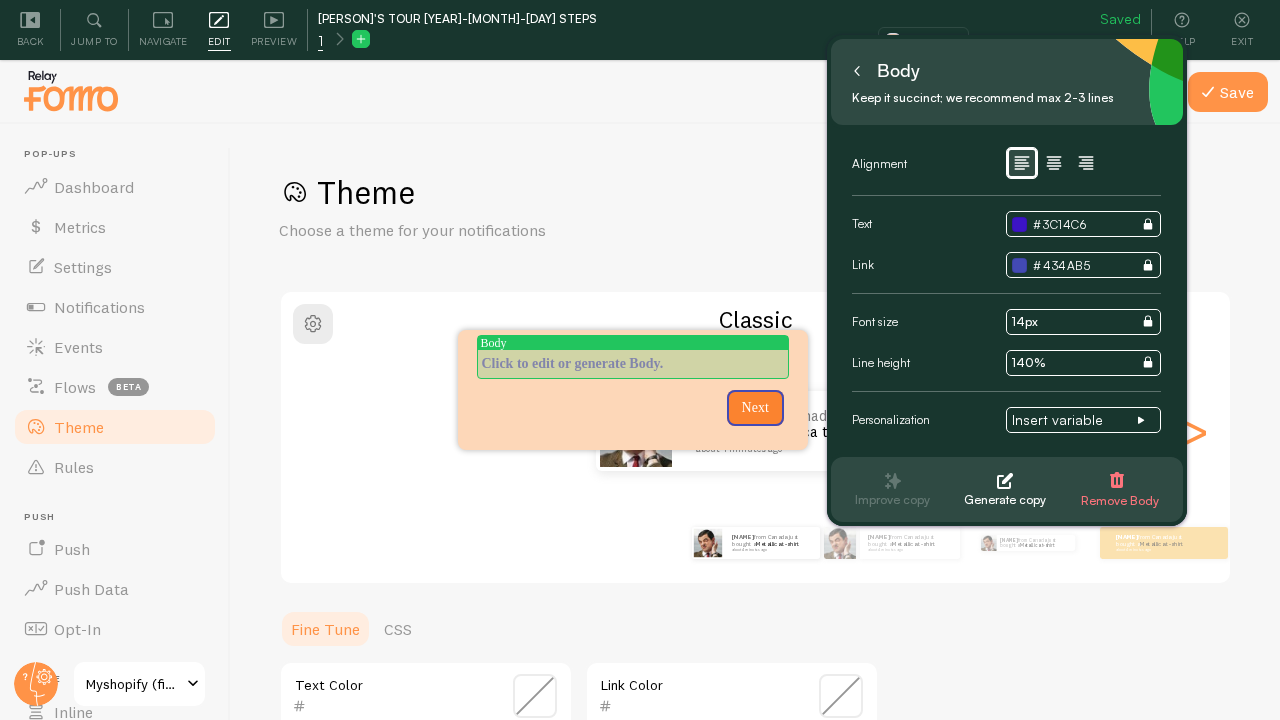 click at bounding box center (633, 364) 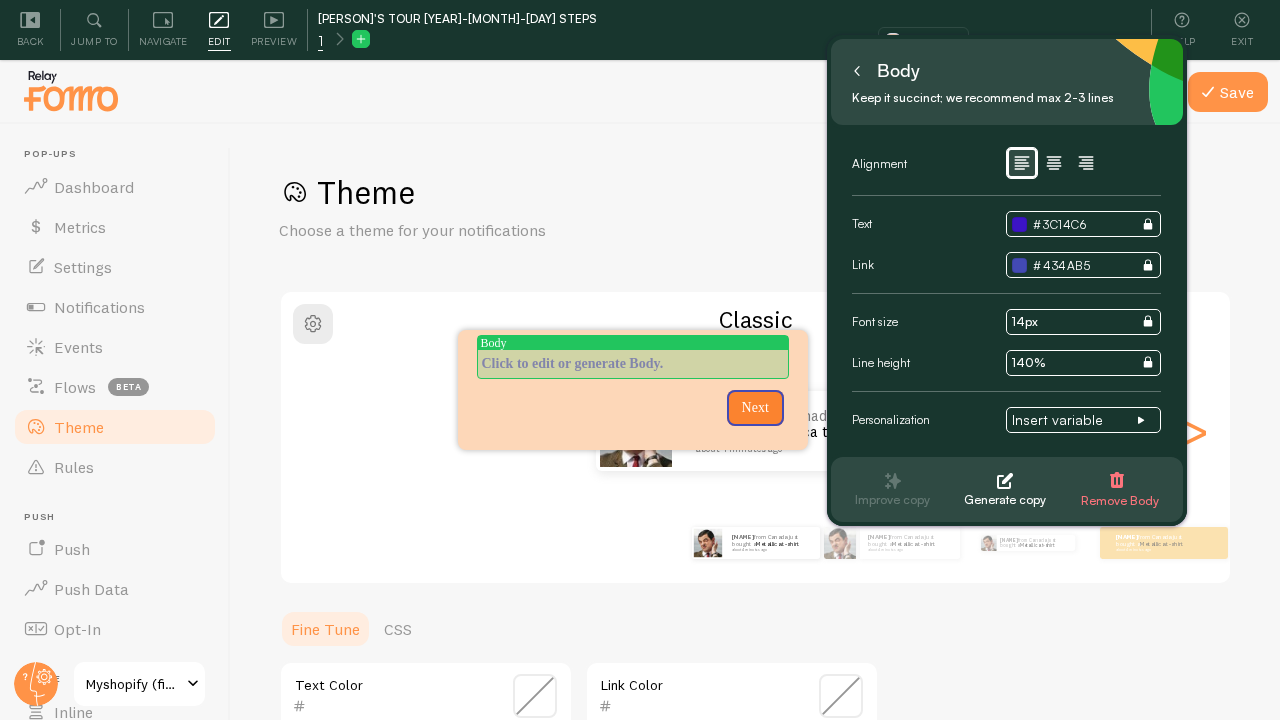 type 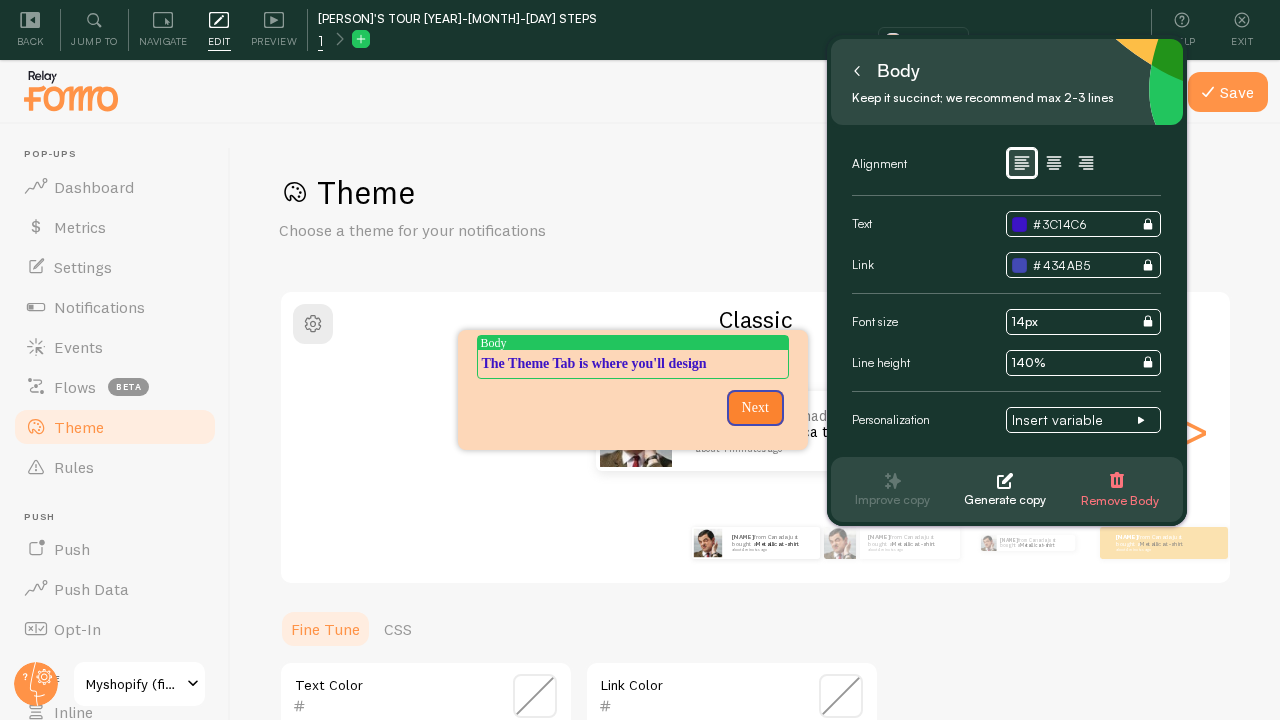 click on "The Theme Tab is where you'll design" at bounding box center [633, 364] 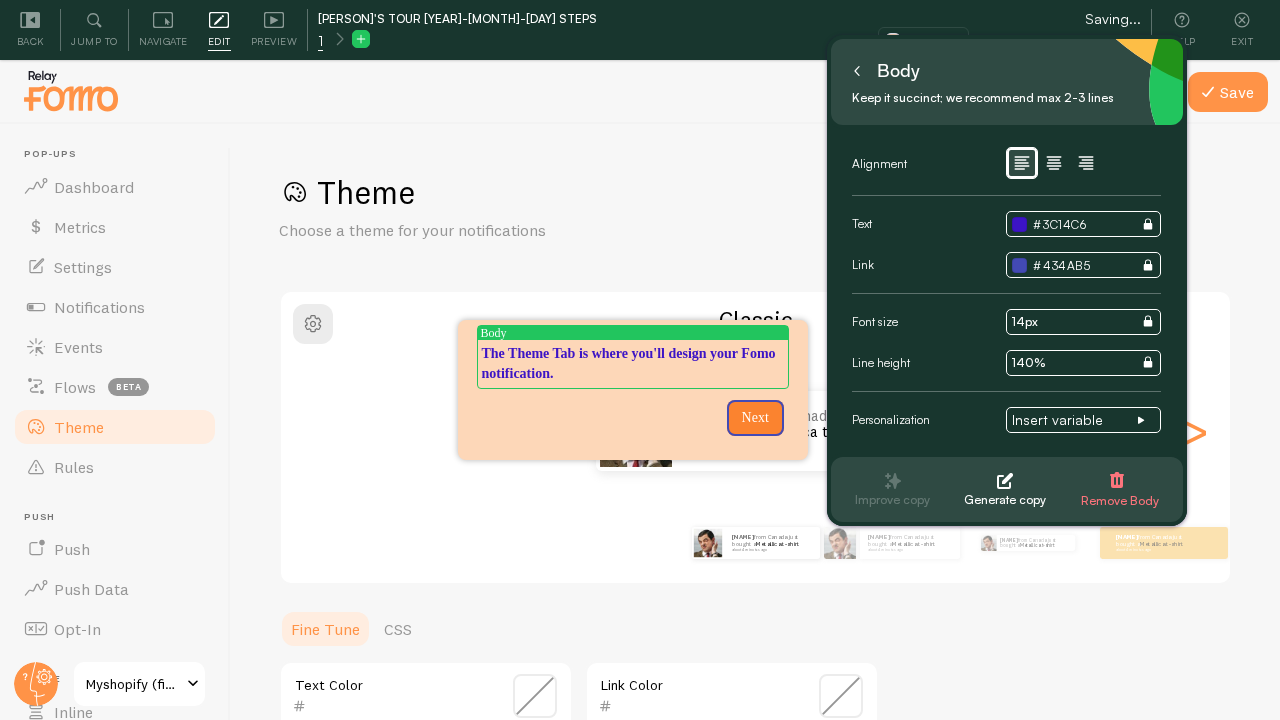click 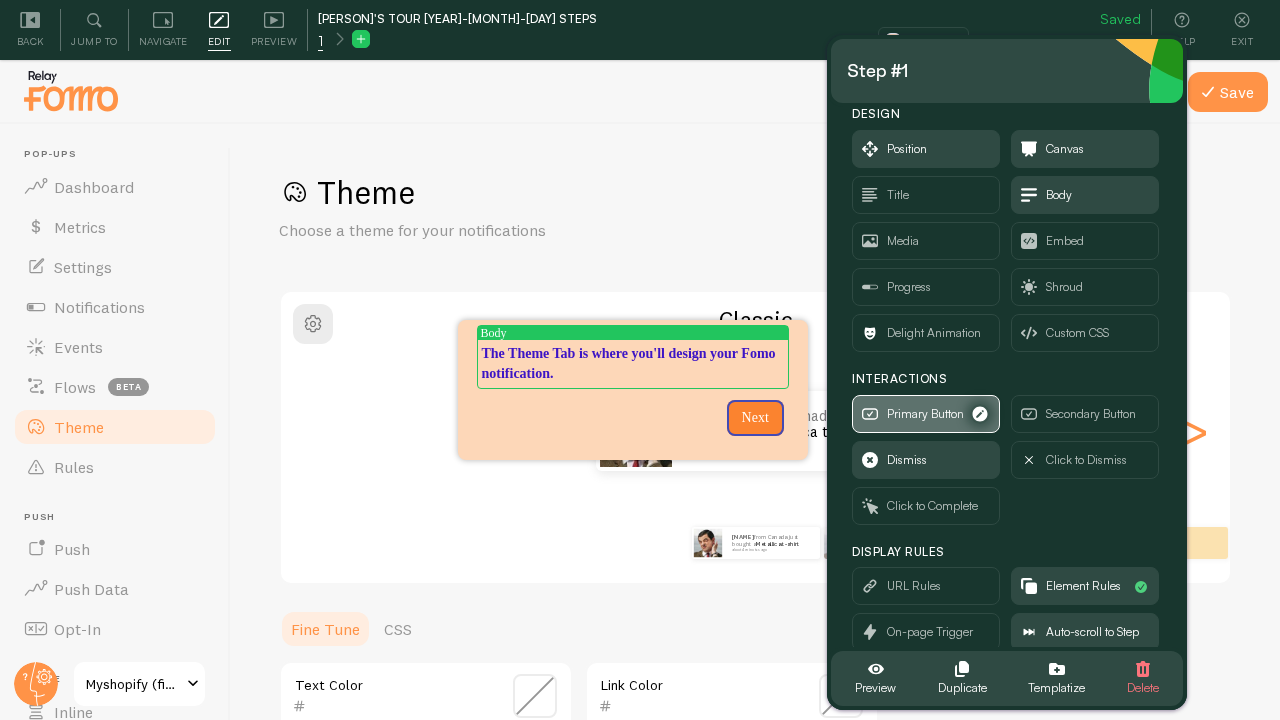 scroll, scrollTop: 23, scrollLeft: 0, axis: vertical 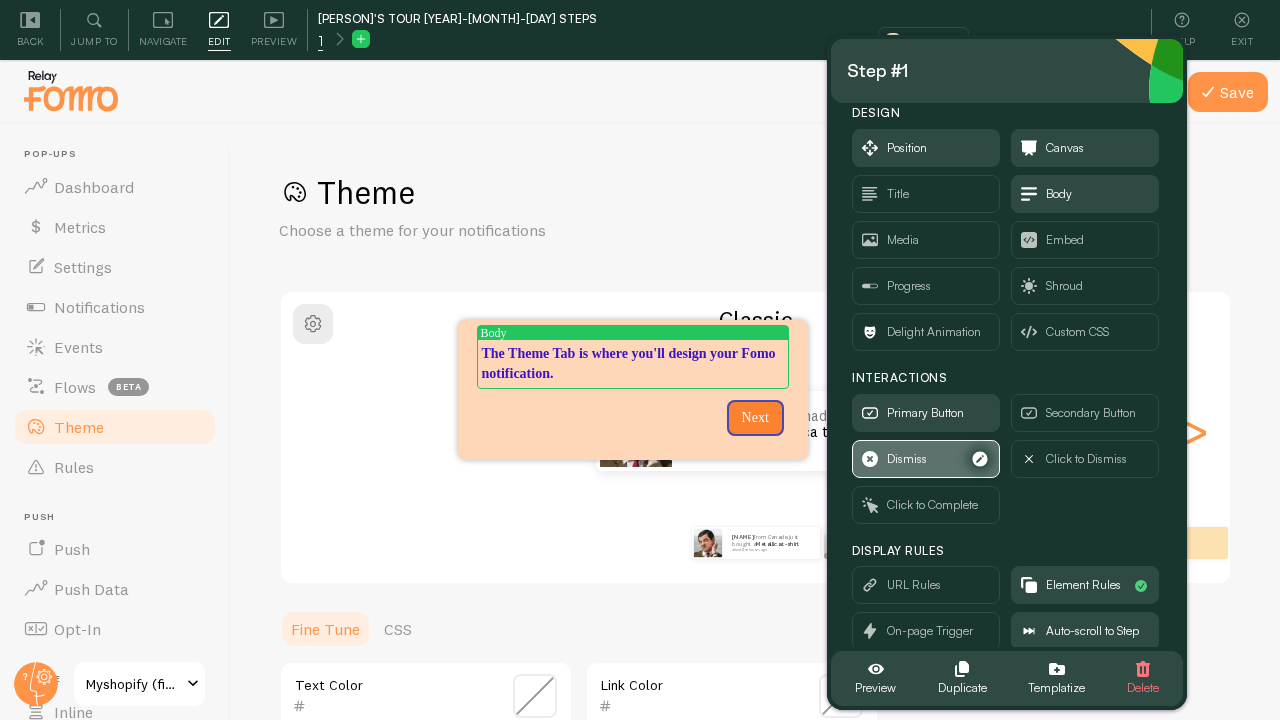 click on "Dismiss" at bounding box center [926, 459] 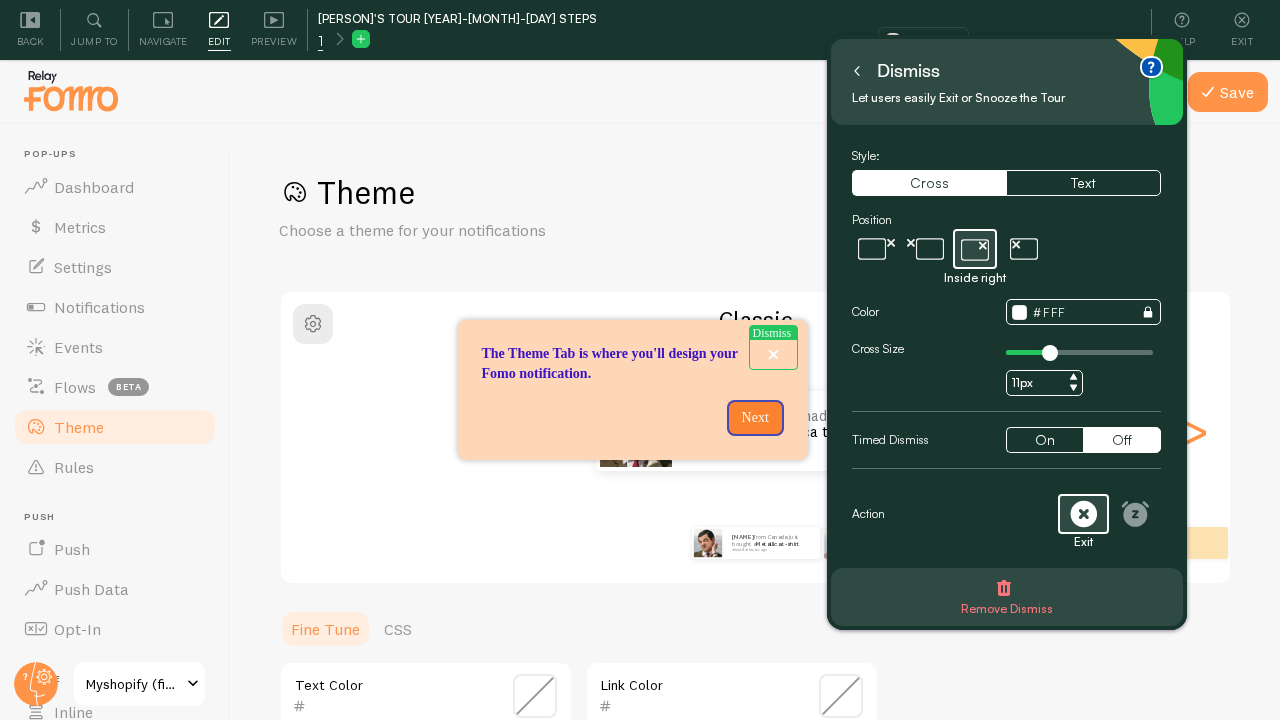 scroll, scrollTop: 0, scrollLeft: 0, axis: both 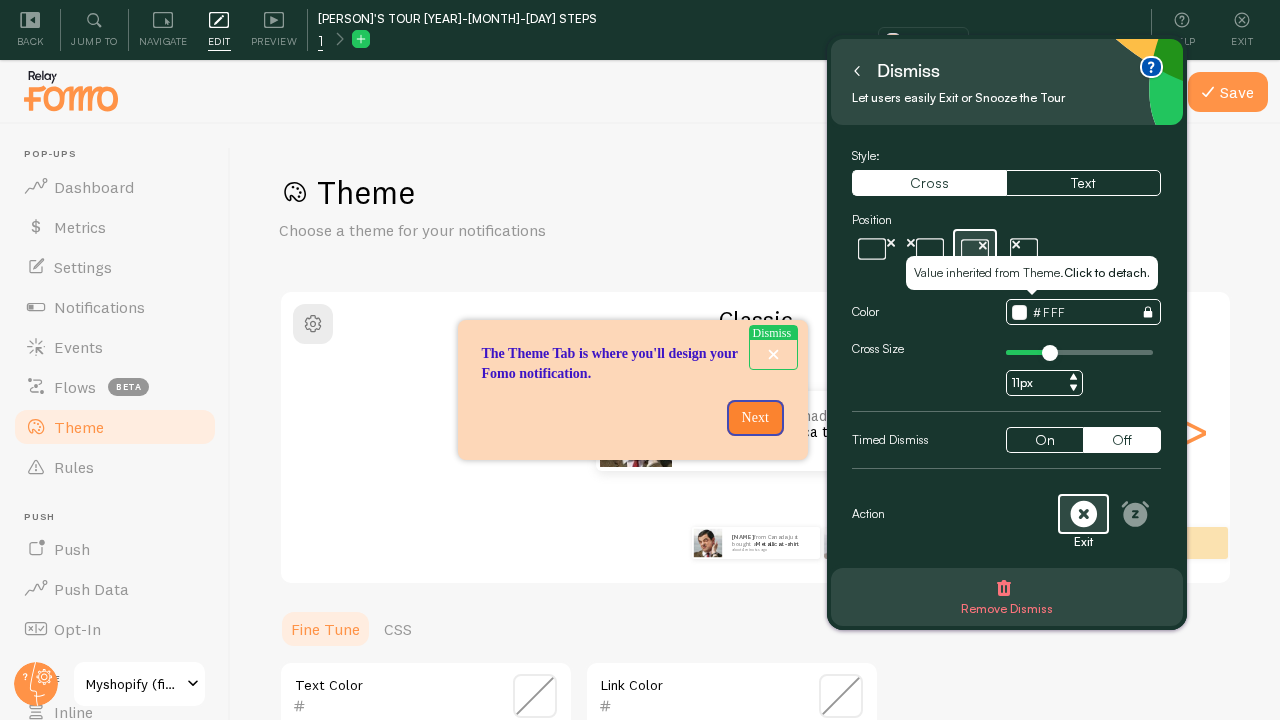 click on "FFF" at bounding box center (1083, 312) 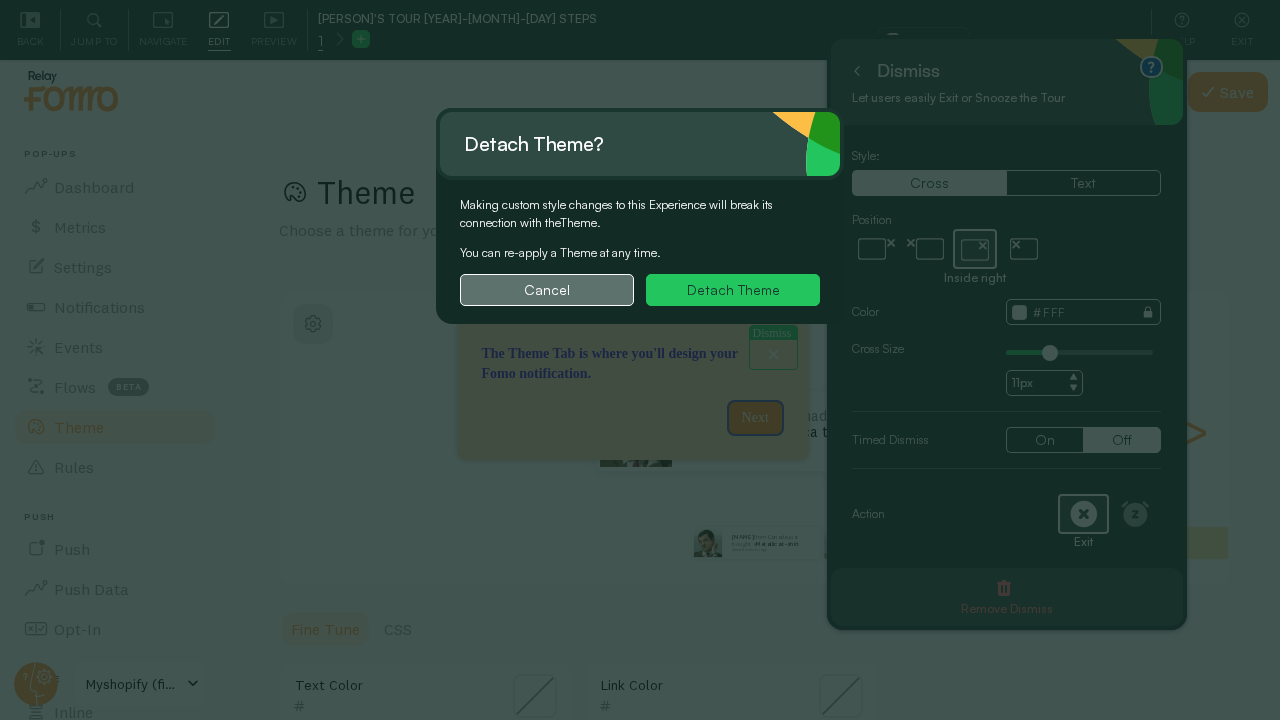 click on "Cancel" at bounding box center [547, 290] 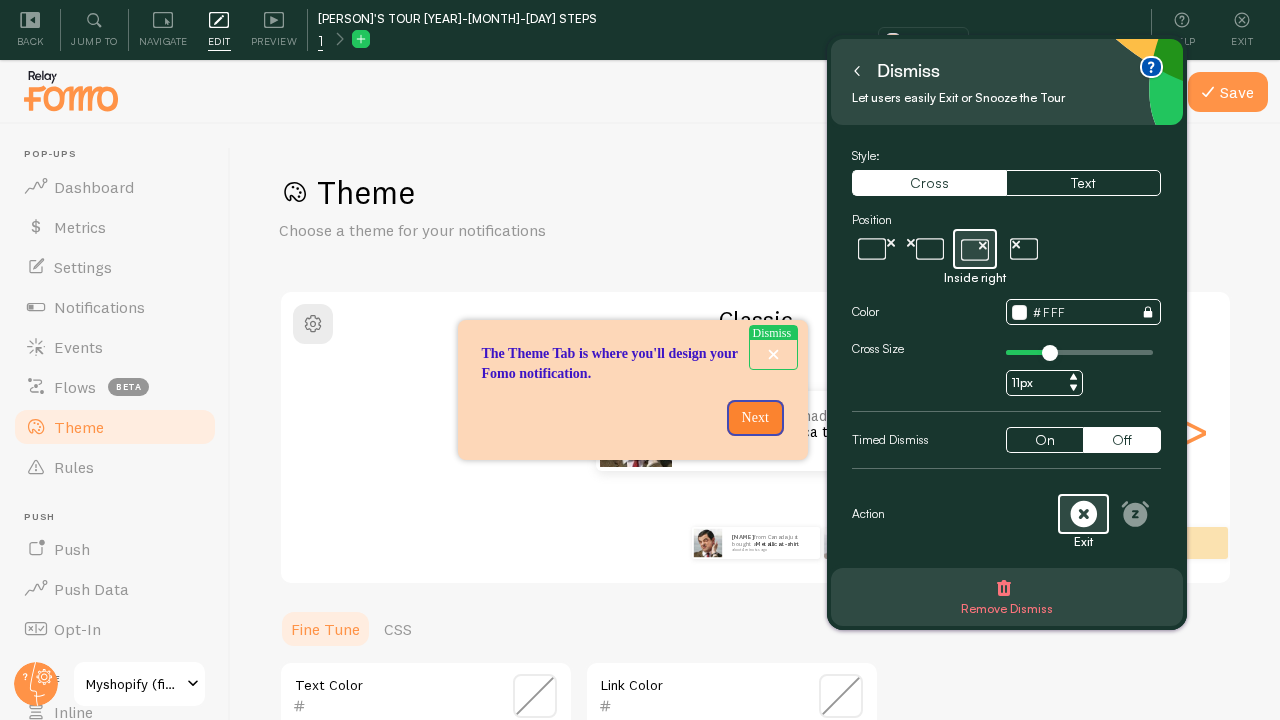 scroll, scrollTop: 1, scrollLeft: 0, axis: vertical 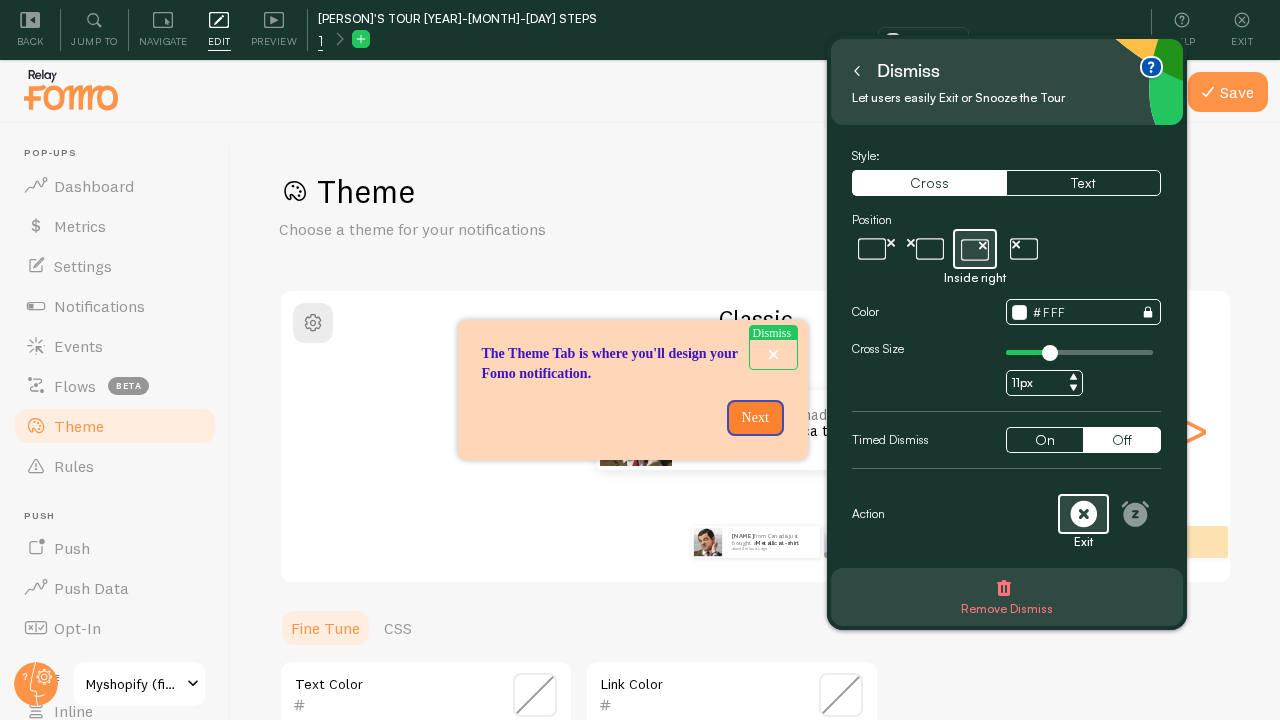 click at bounding box center (1019, 312) 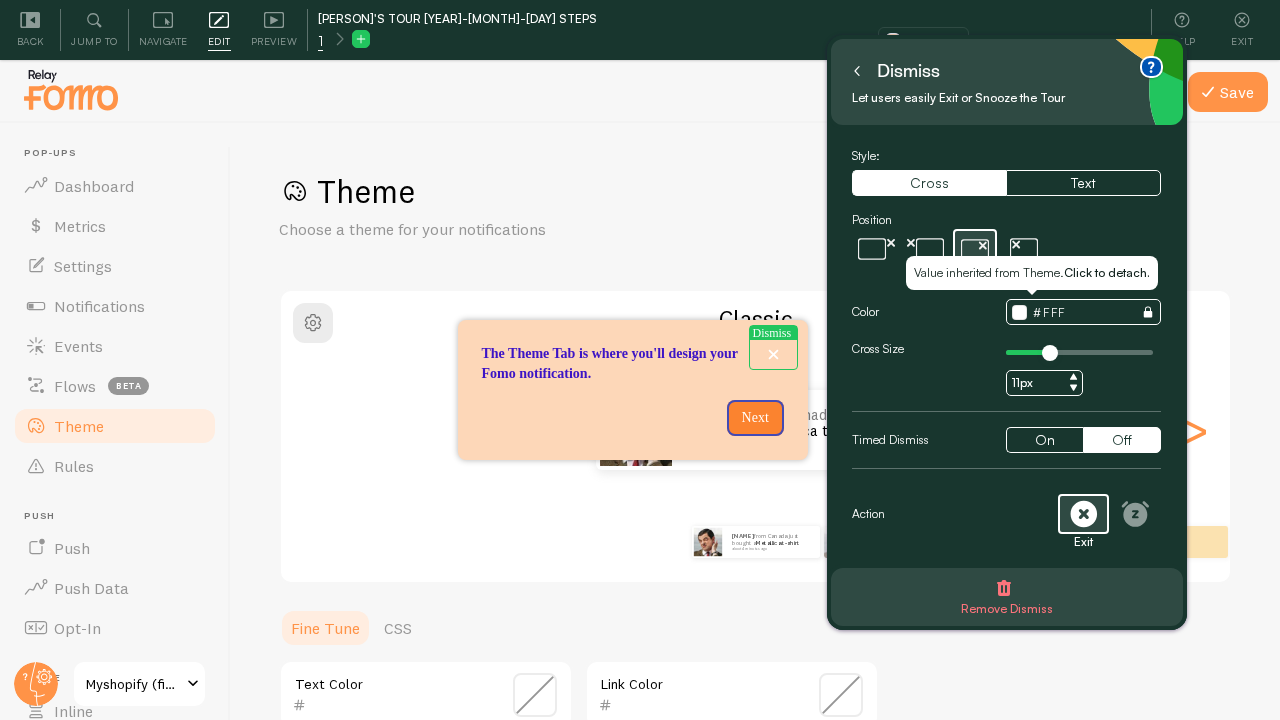 click on "FFF" at bounding box center [1083, 312] 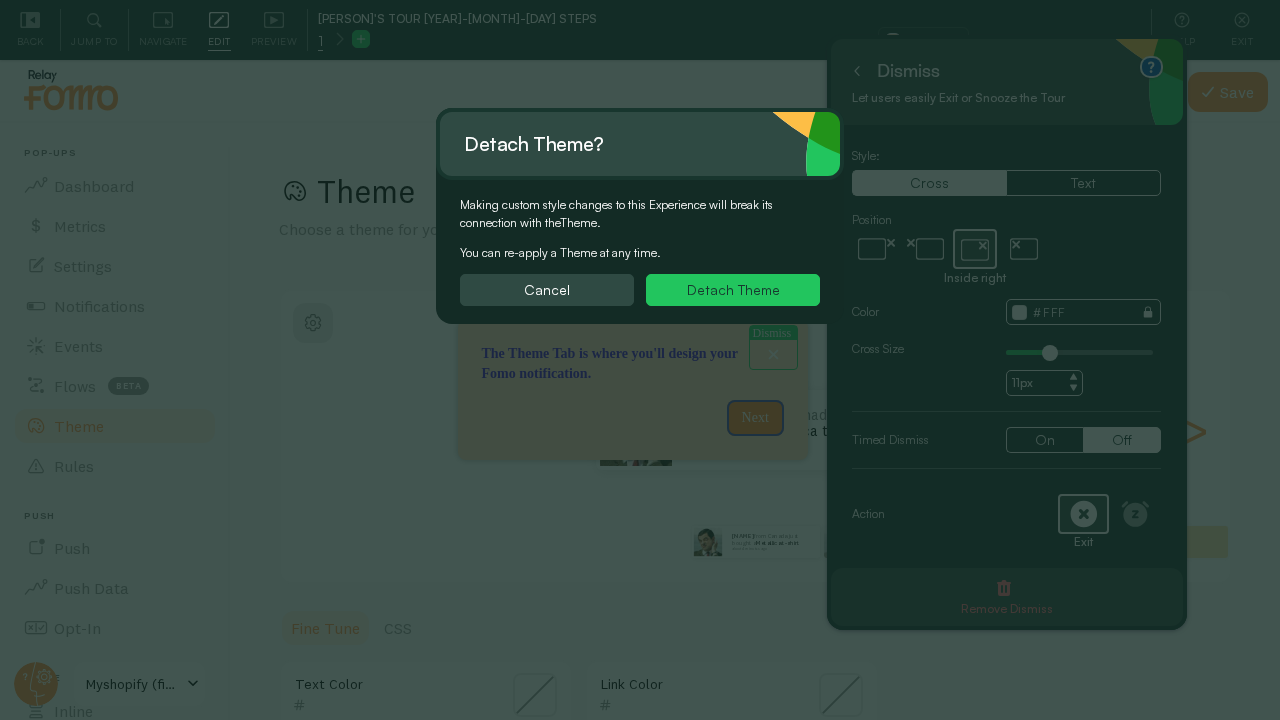 click on "Detach Theme" at bounding box center (733, 290) 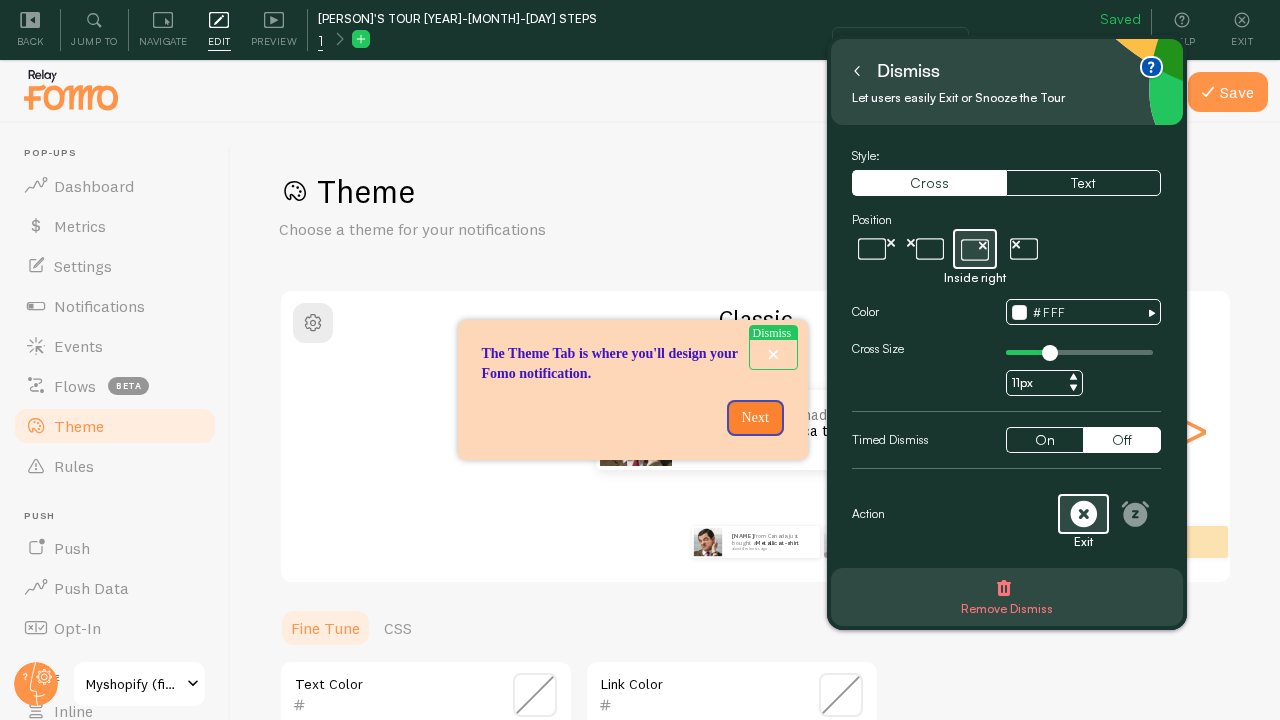 click on "FFF" at bounding box center (1083, 312) 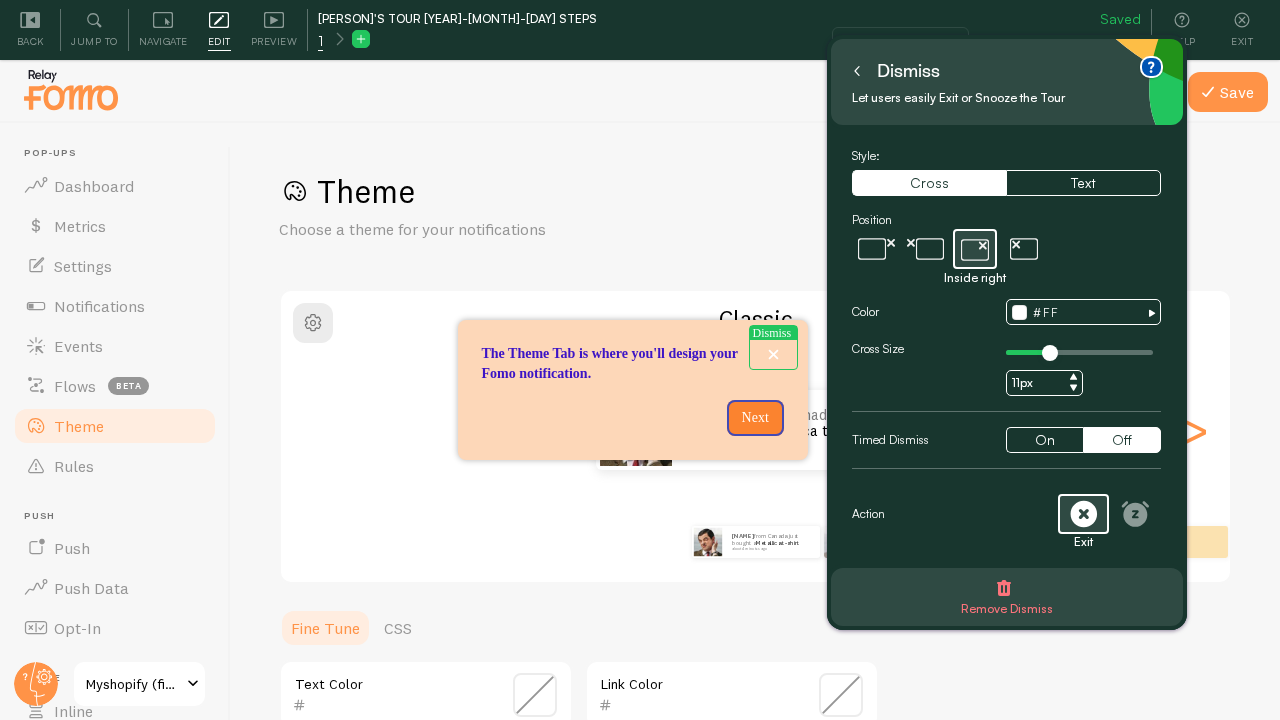 type on "F" 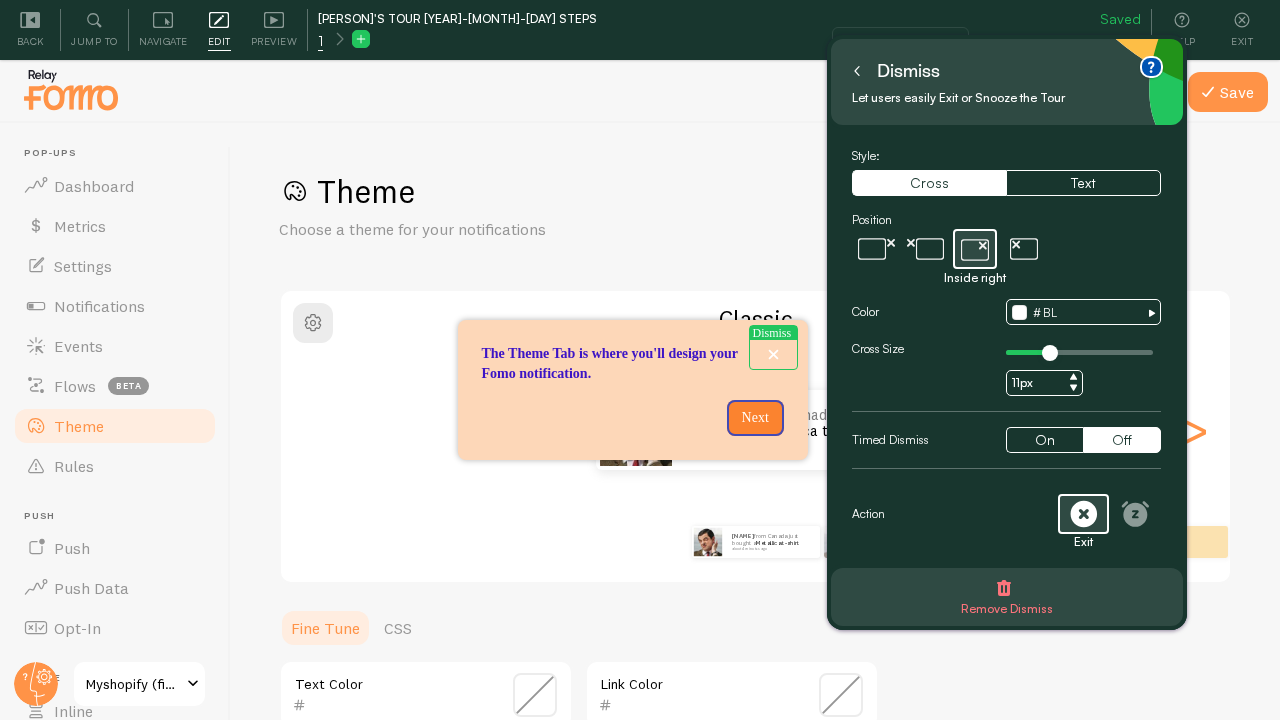 type on "b" 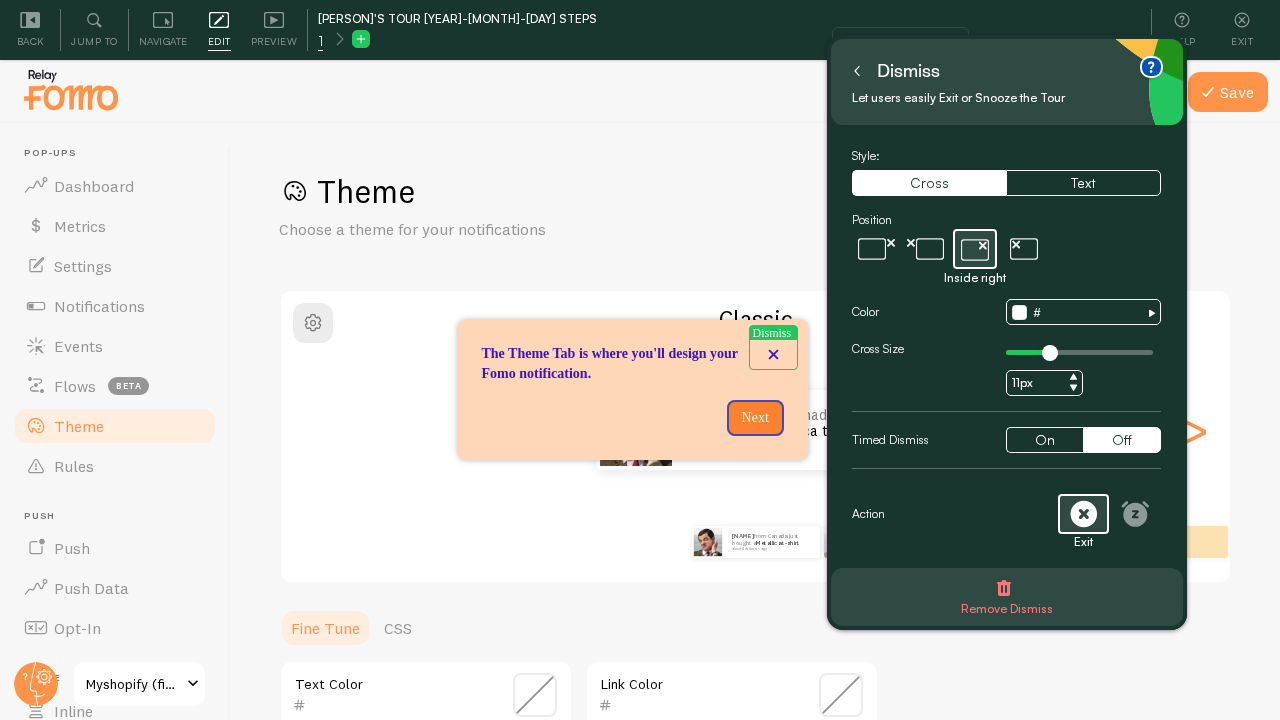 type 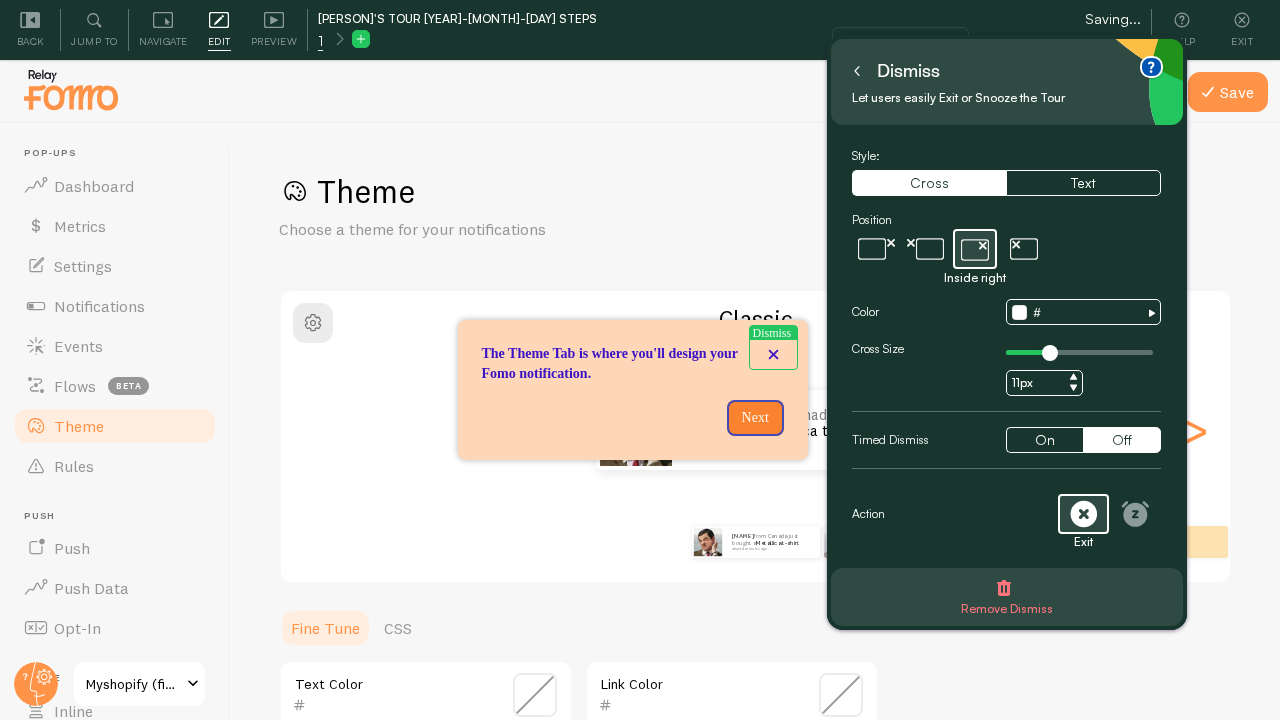 click at bounding box center [1019, 312] 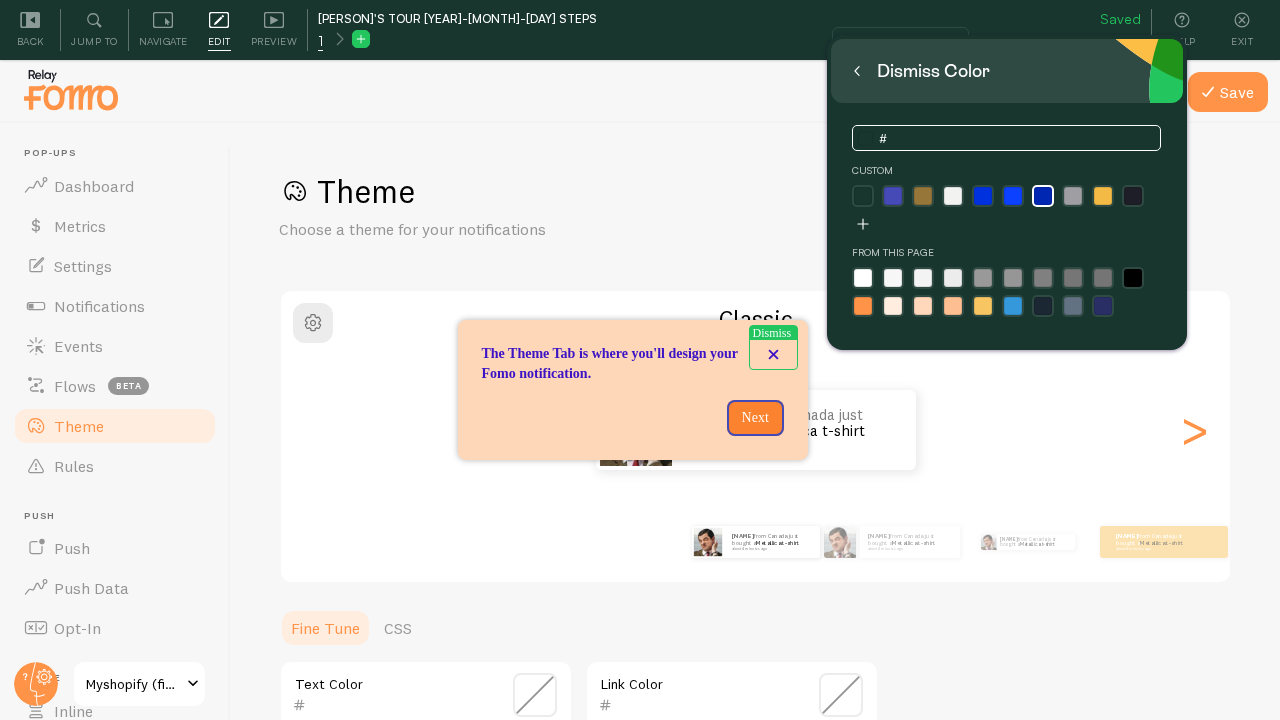 click at bounding box center [1043, 196] 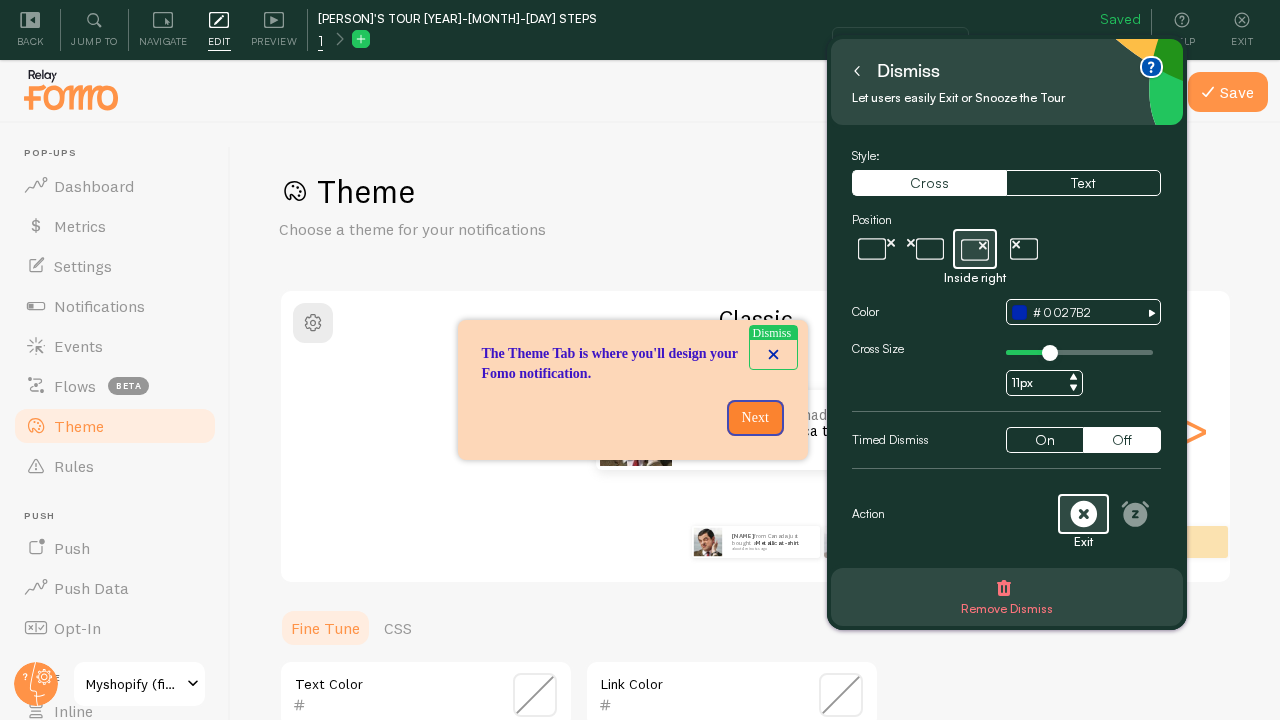 click on "11px" at bounding box center (1083, 368) 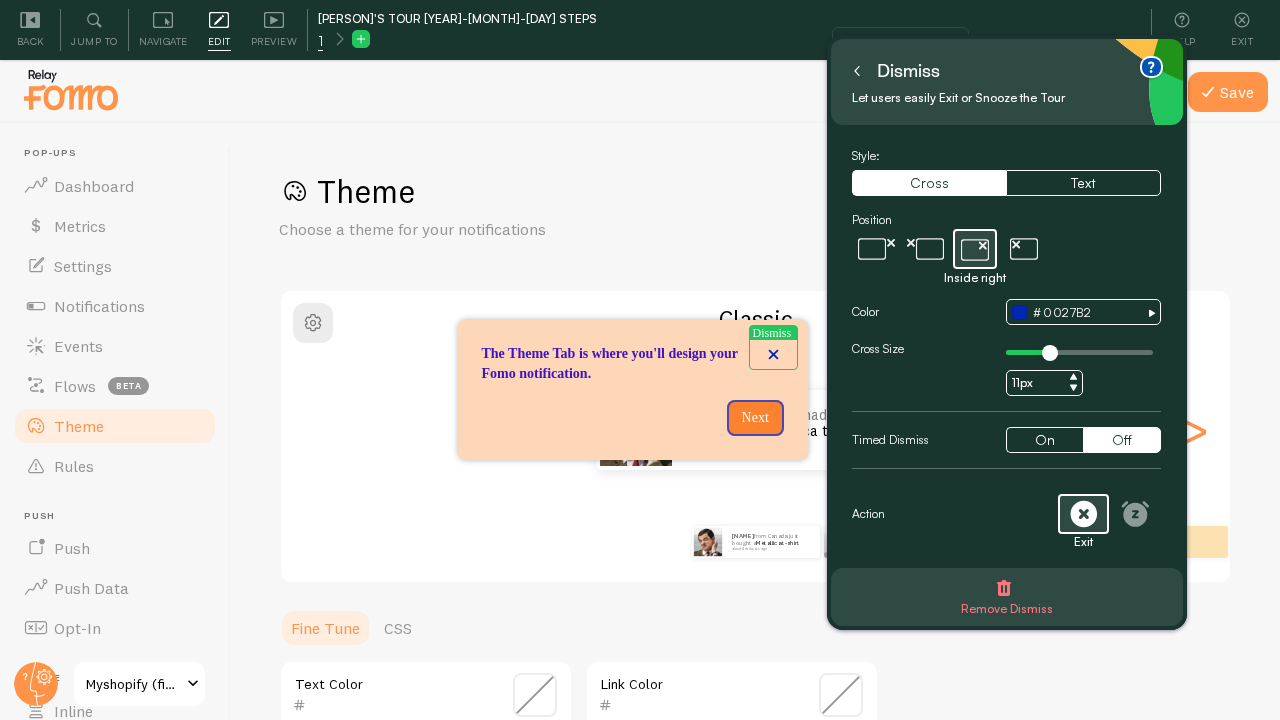 scroll, scrollTop: 14, scrollLeft: 0, axis: vertical 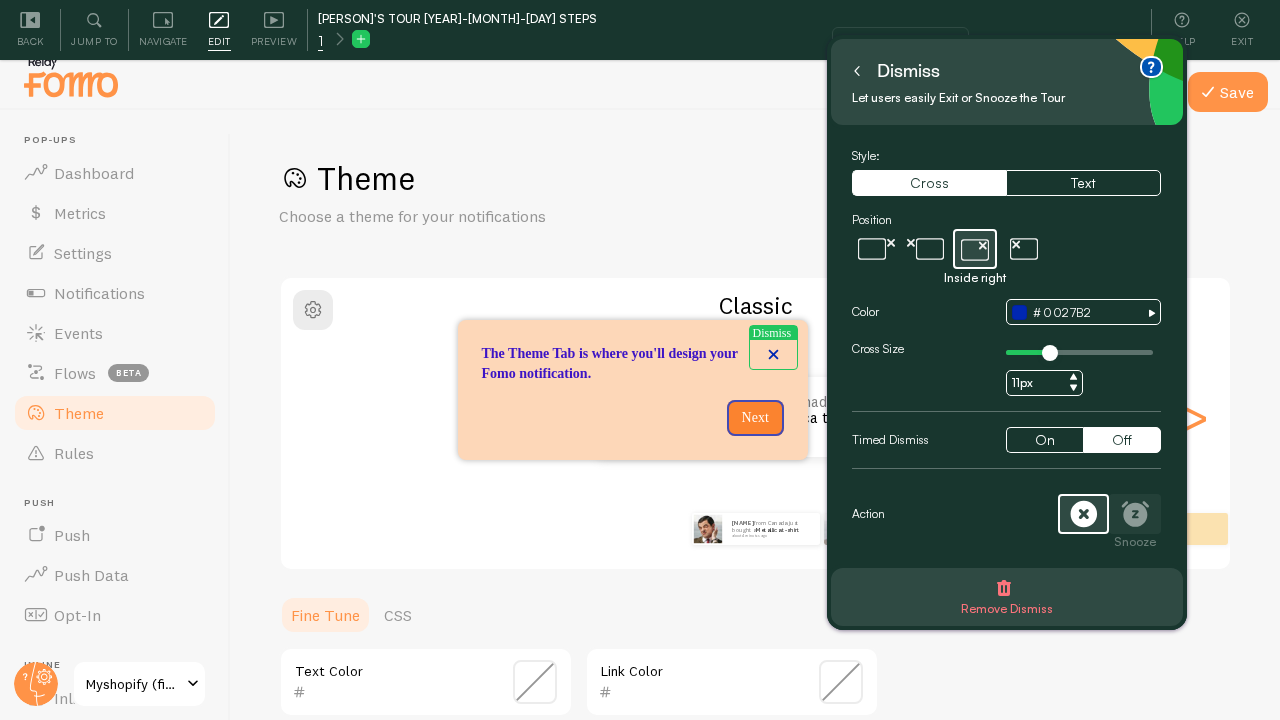 click 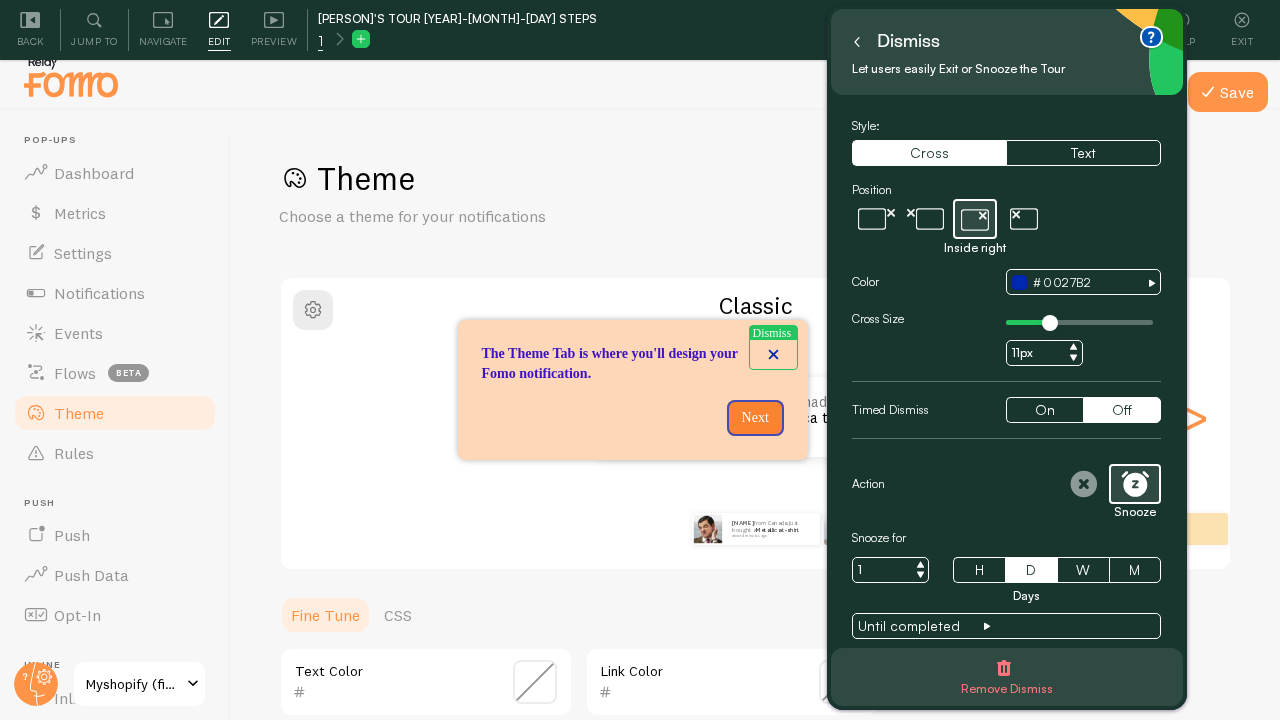 scroll, scrollTop: 15, scrollLeft: 0, axis: vertical 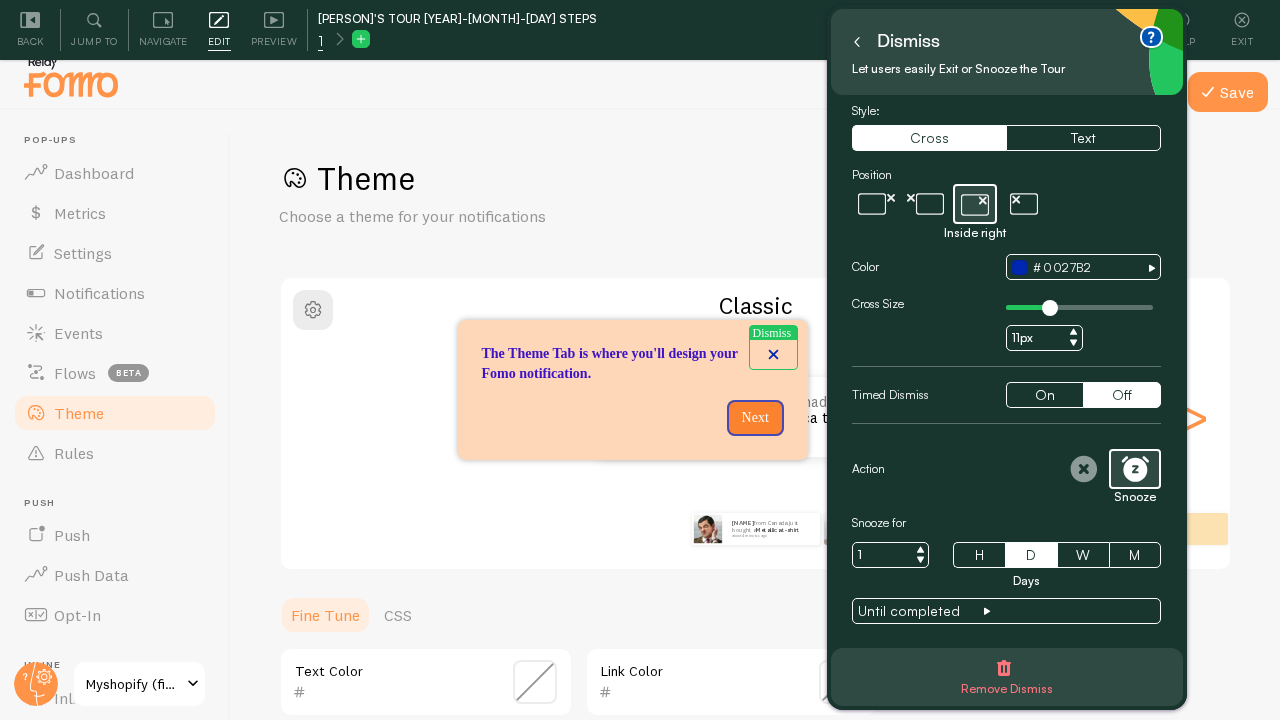 click at bounding box center [857, 41] 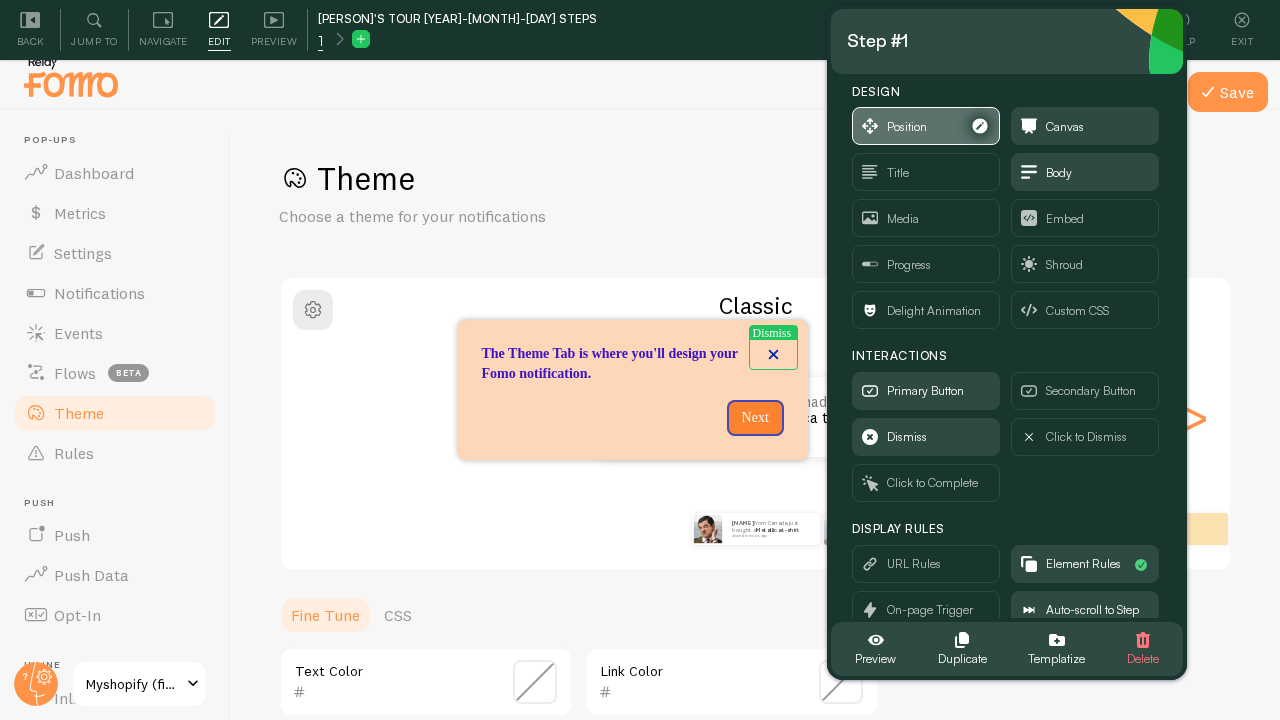 scroll, scrollTop: 94, scrollLeft: 0, axis: vertical 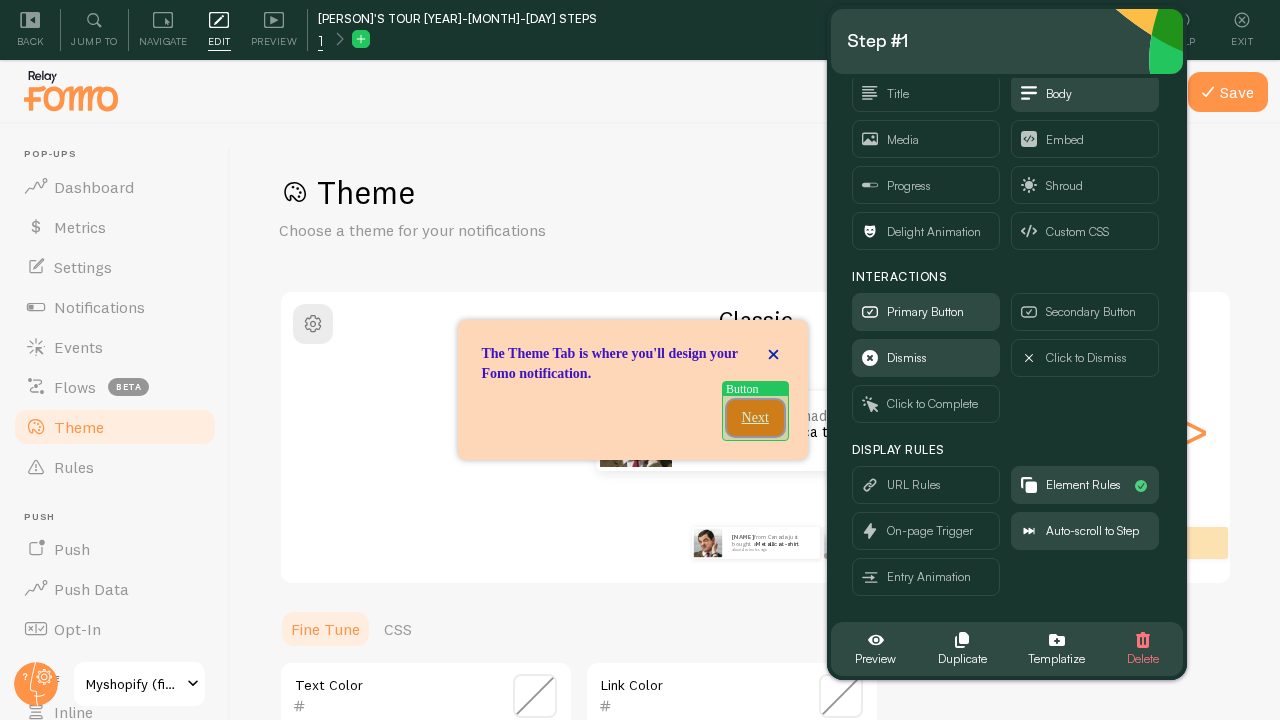 click on "Next" at bounding box center [755, 418] 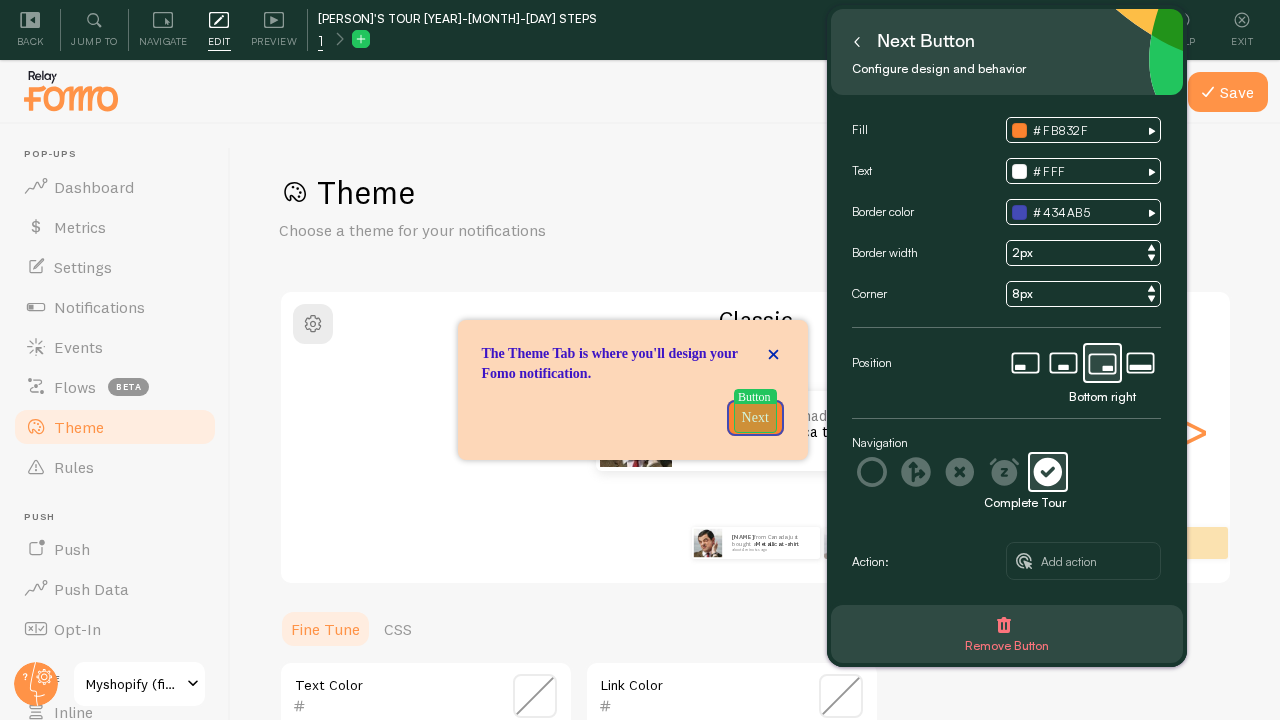 scroll, scrollTop: 0, scrollLeft: 0, axis: both 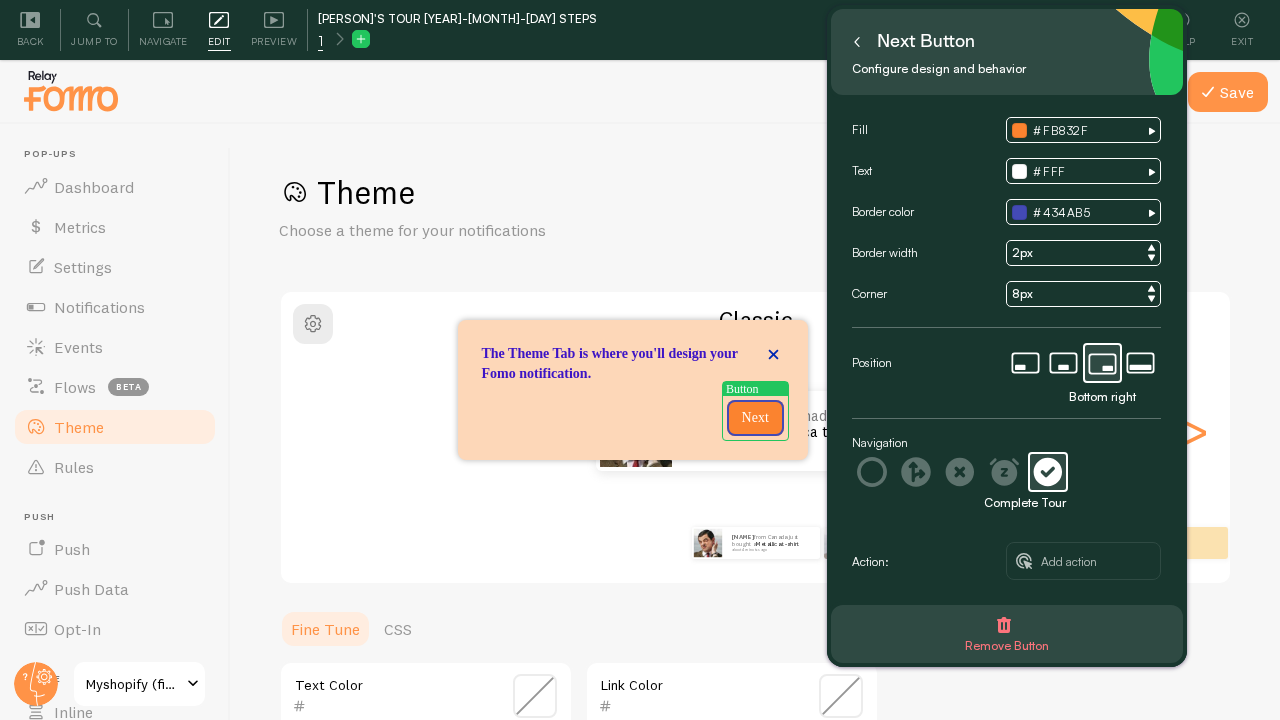 click at bounding box center (857, 41) 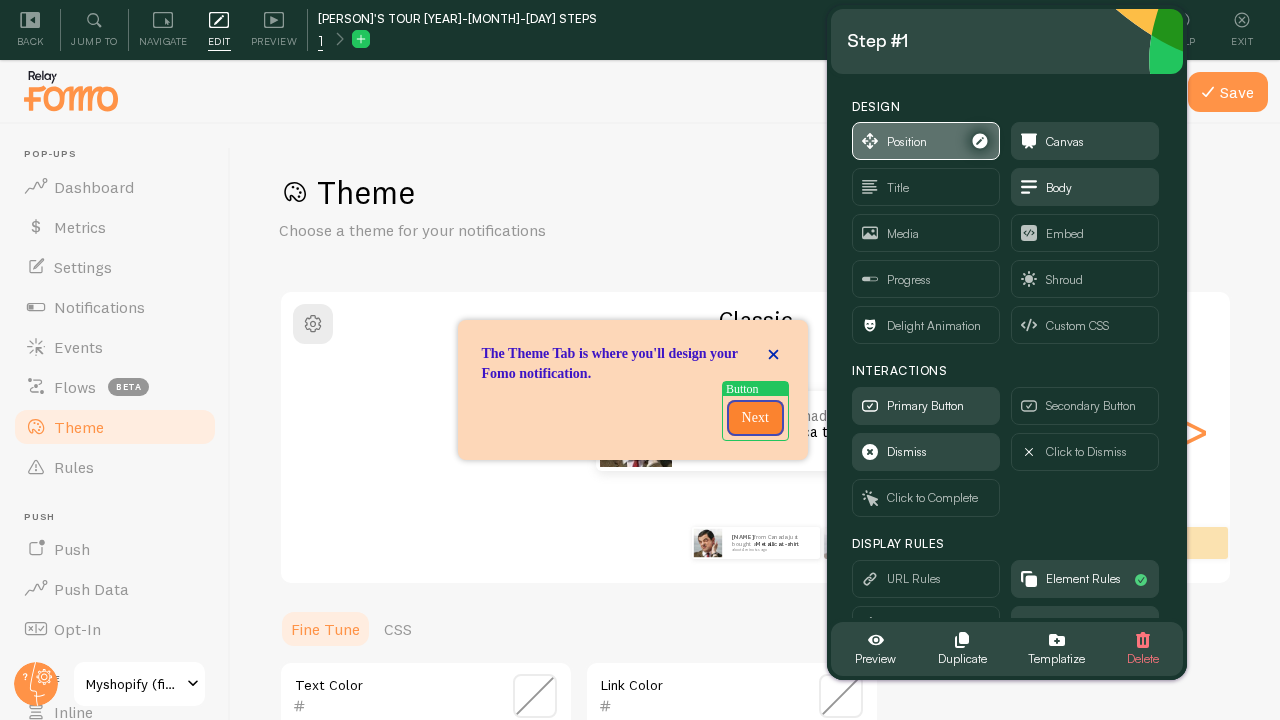 click on "Position" at bounding box center [907, 142] 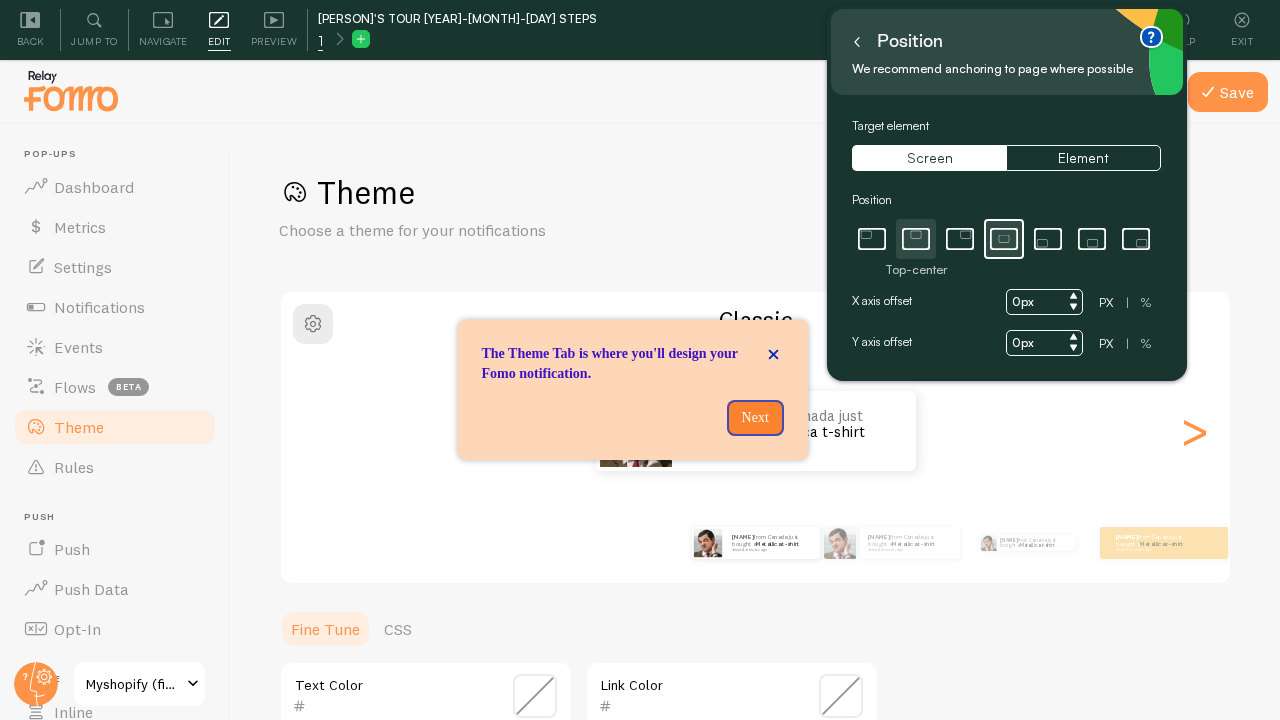 click 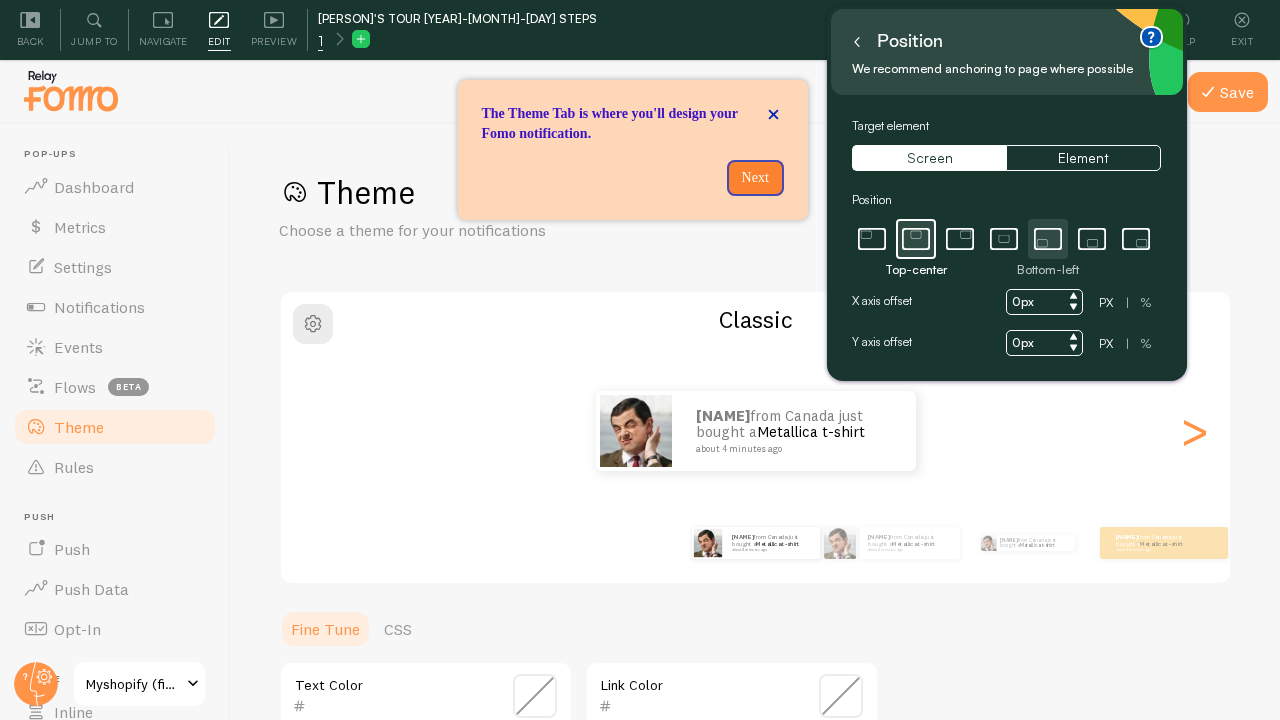 click 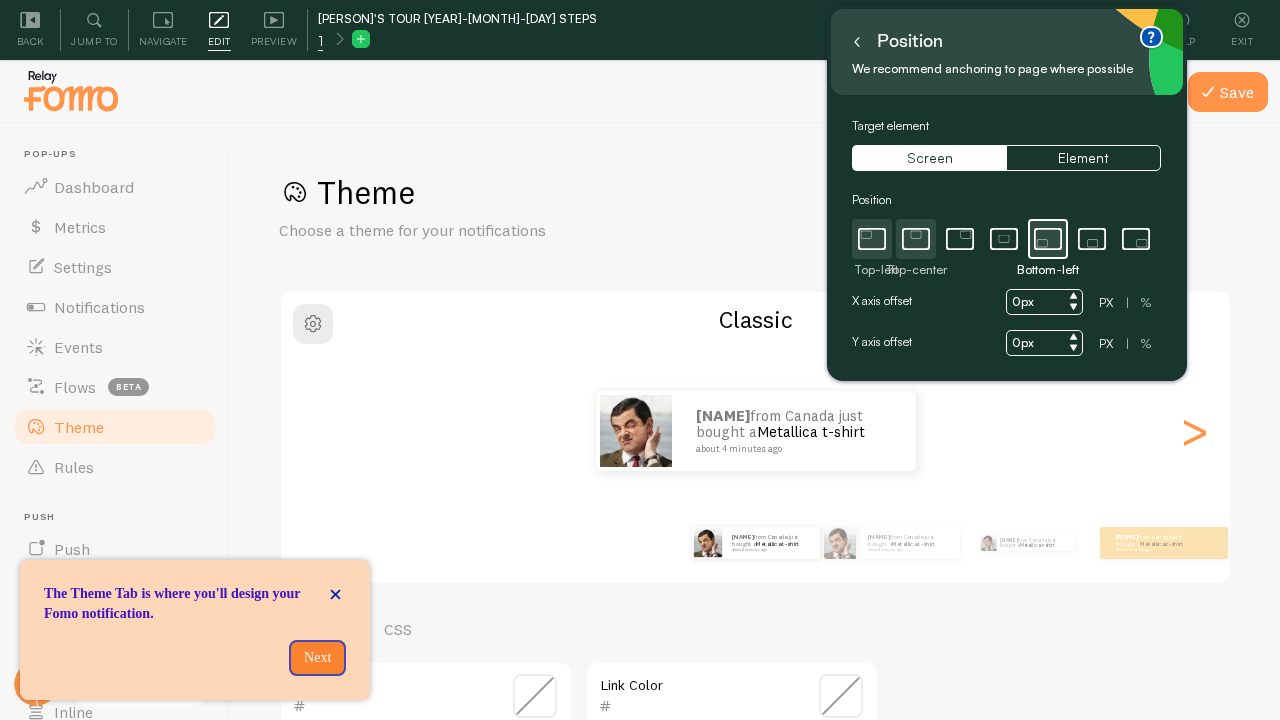 click 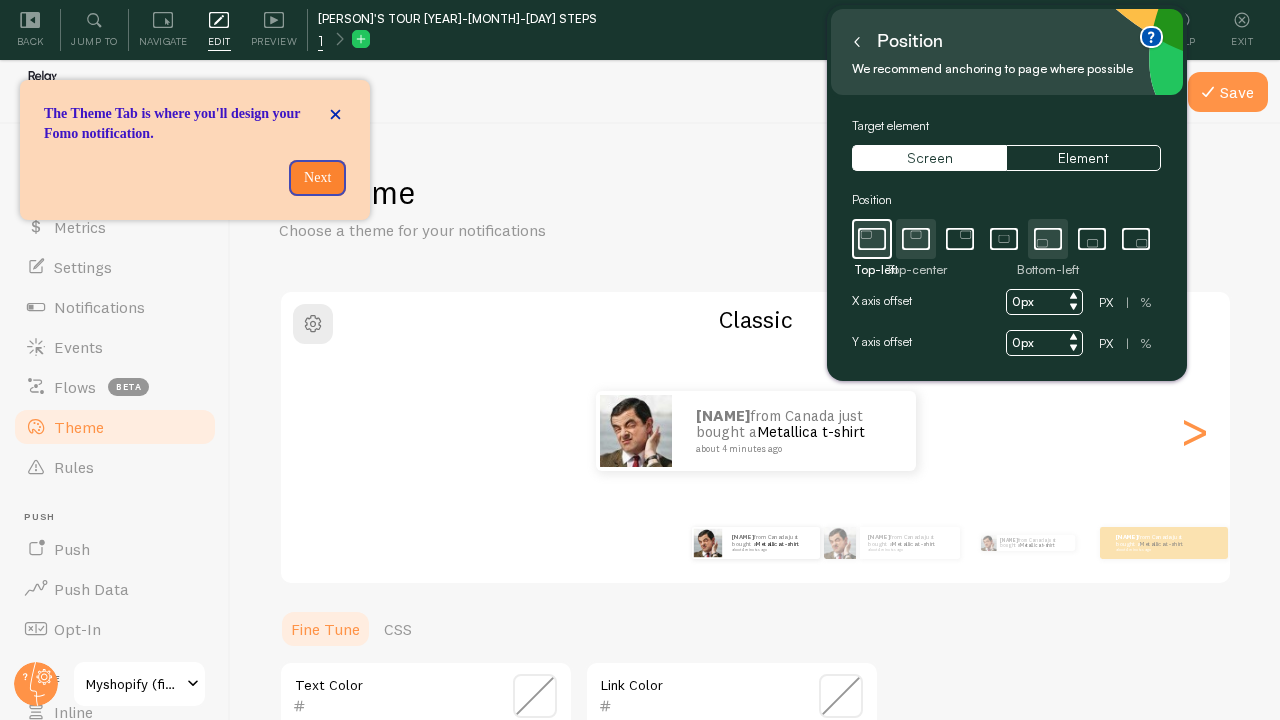 click 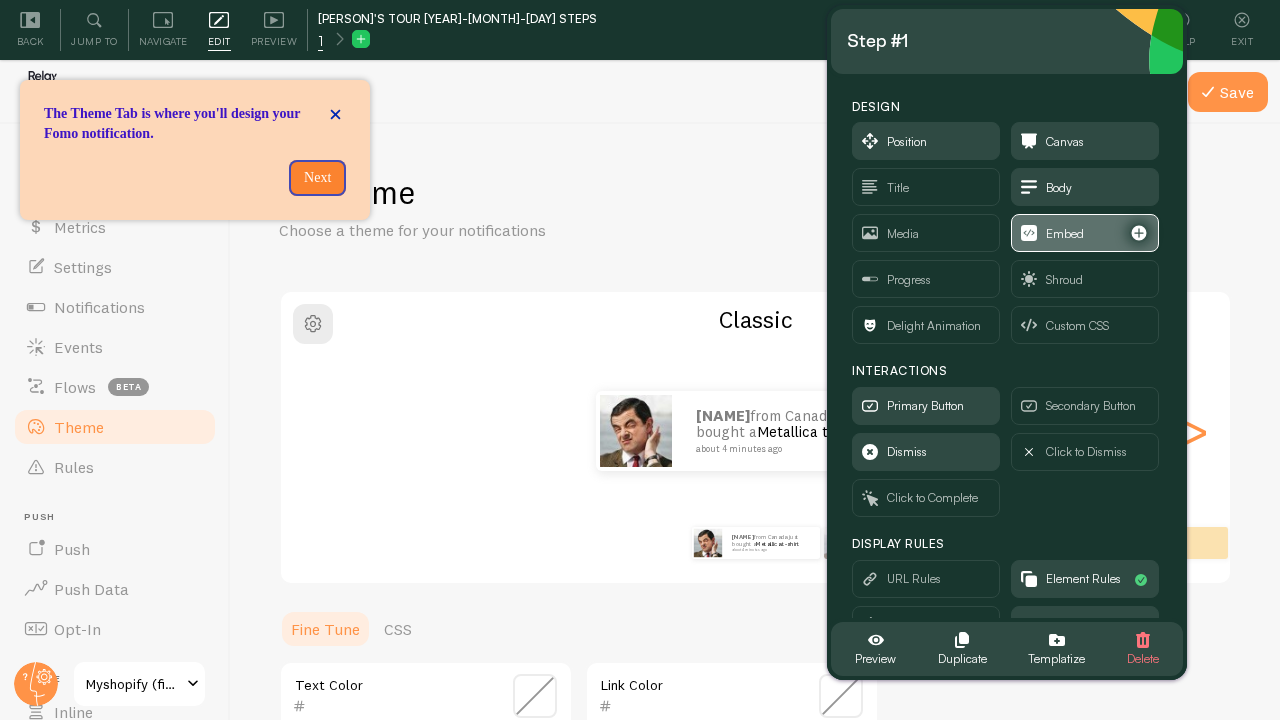 click on "Embed" at bounding box center (1065, 234) 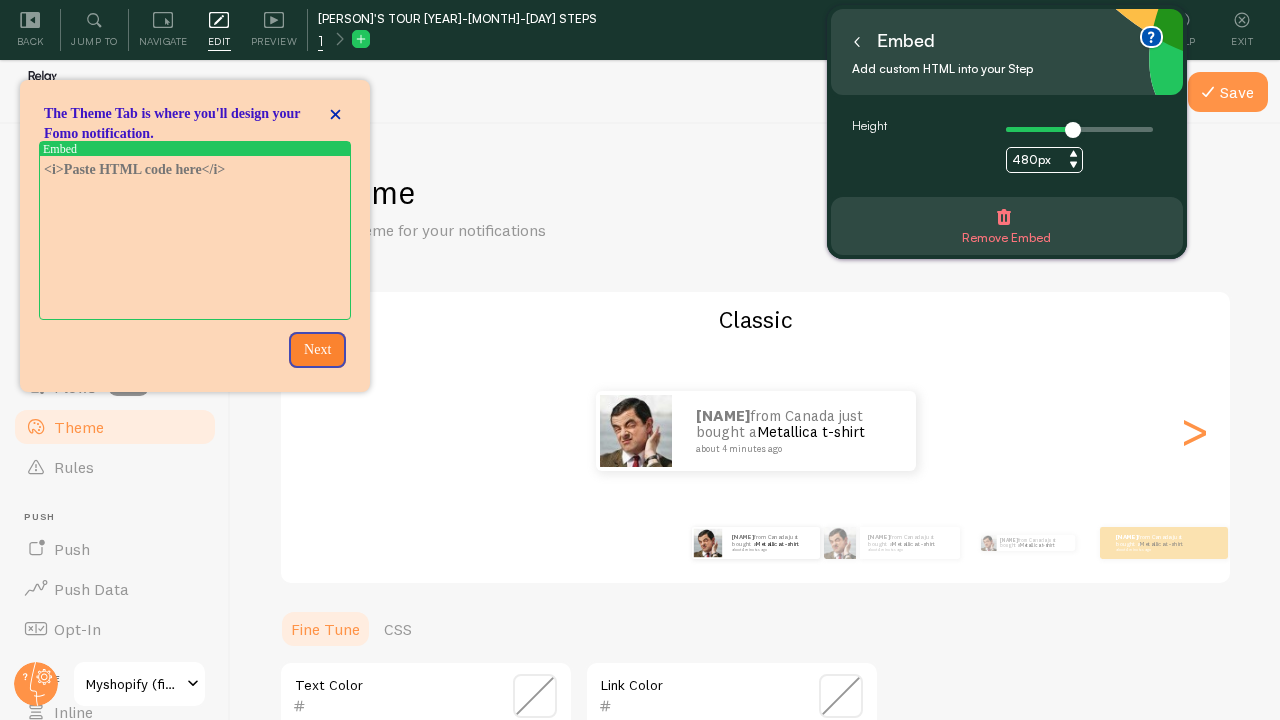 click at bounding box center [857, 41] 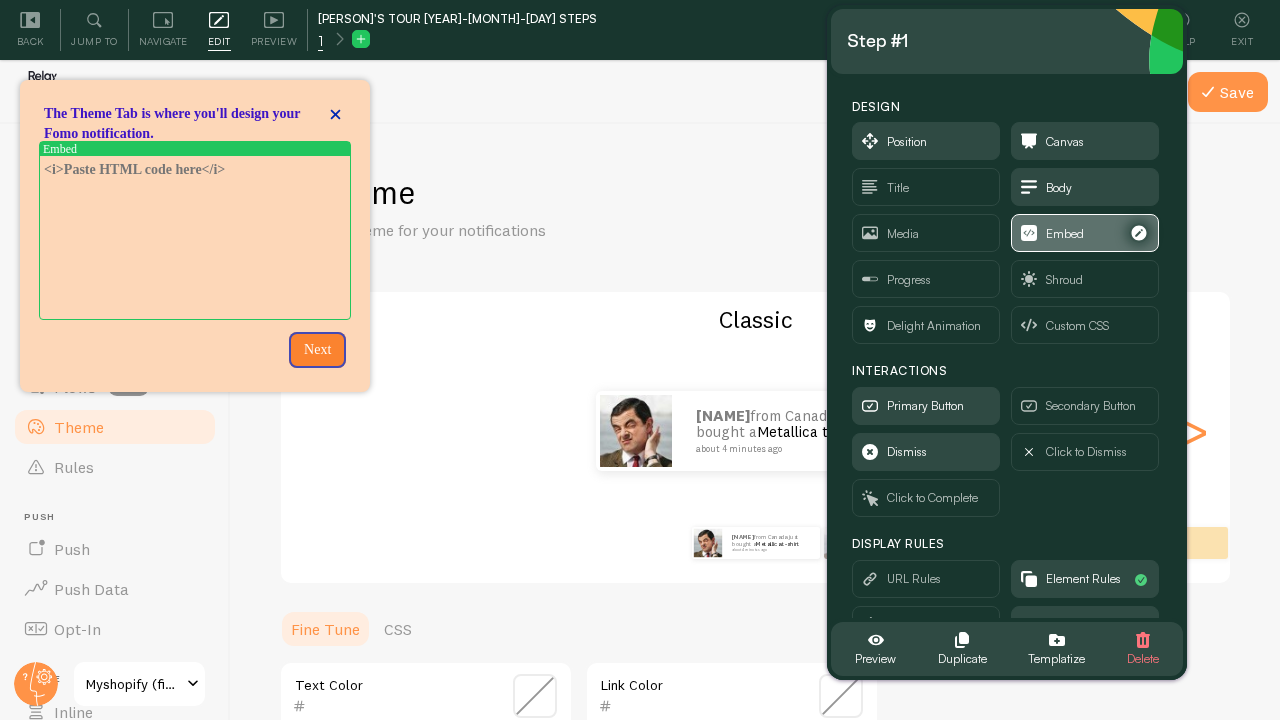 click on "Embed" at bounding box center [1085, 233] 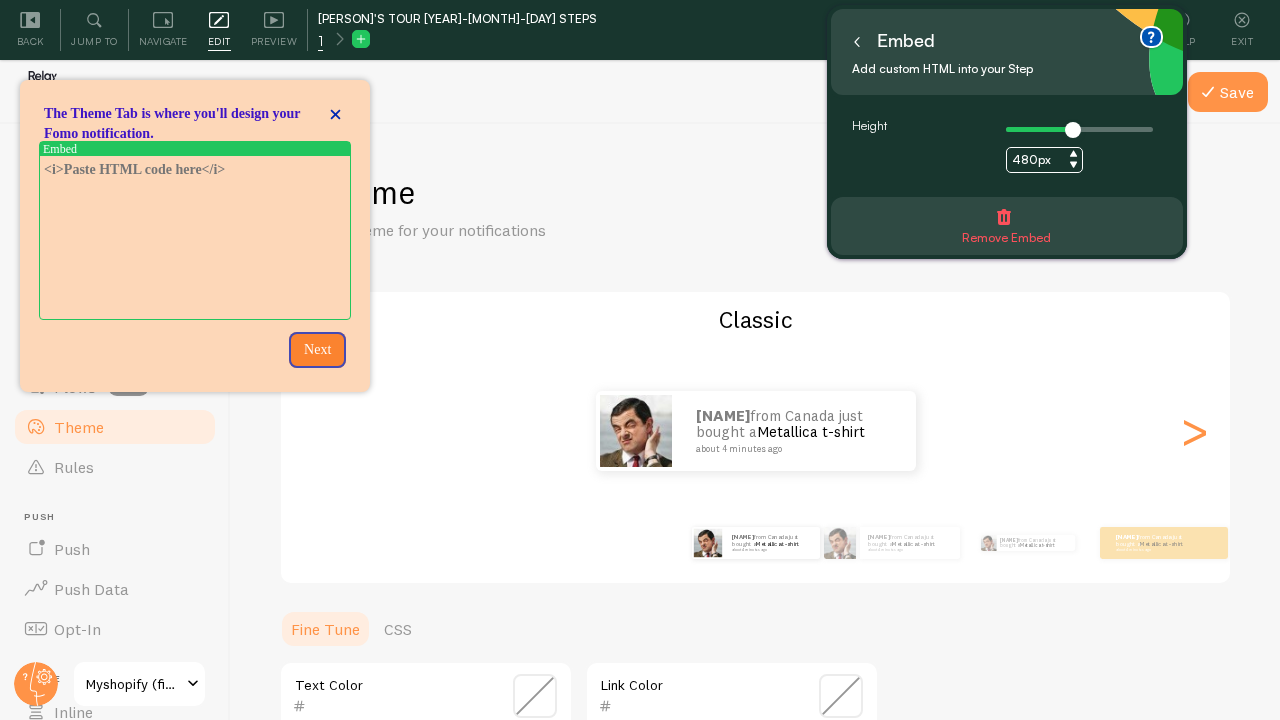 click on "Remove Embed" at bounding box center [1006, 229] 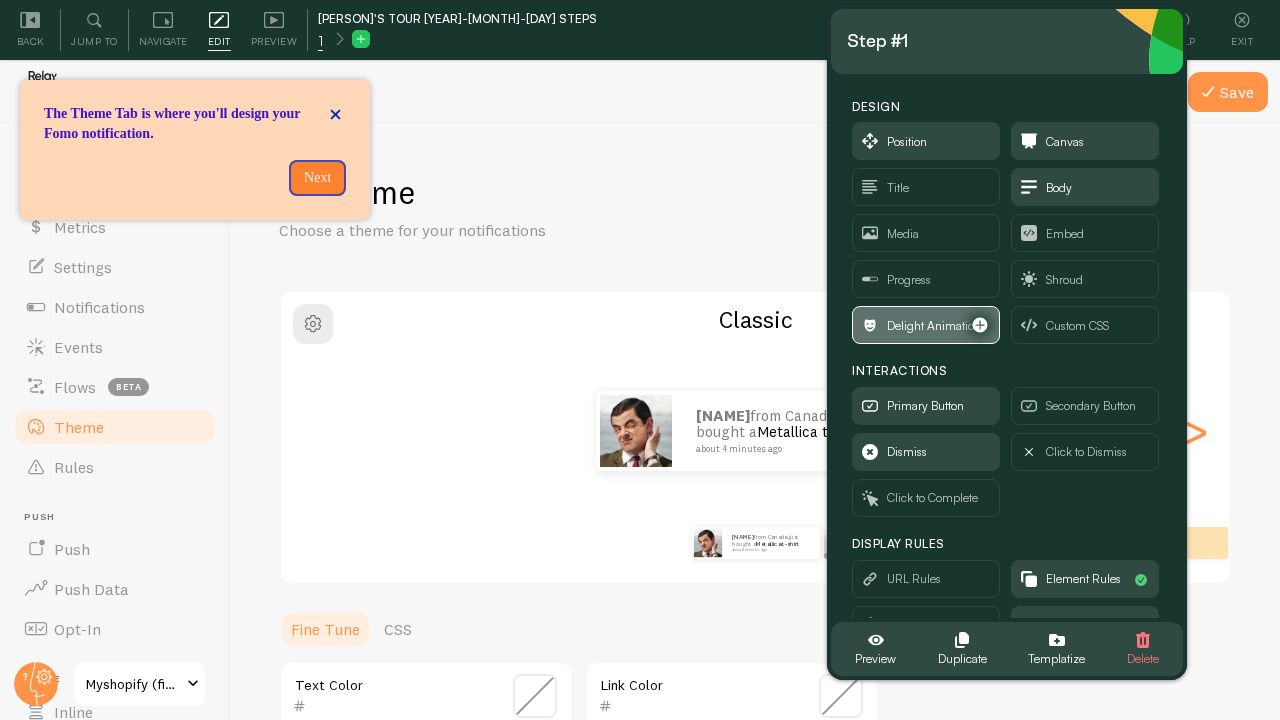 scroll, scrollTop: 94, scrollLeft: 0, axis: vertical 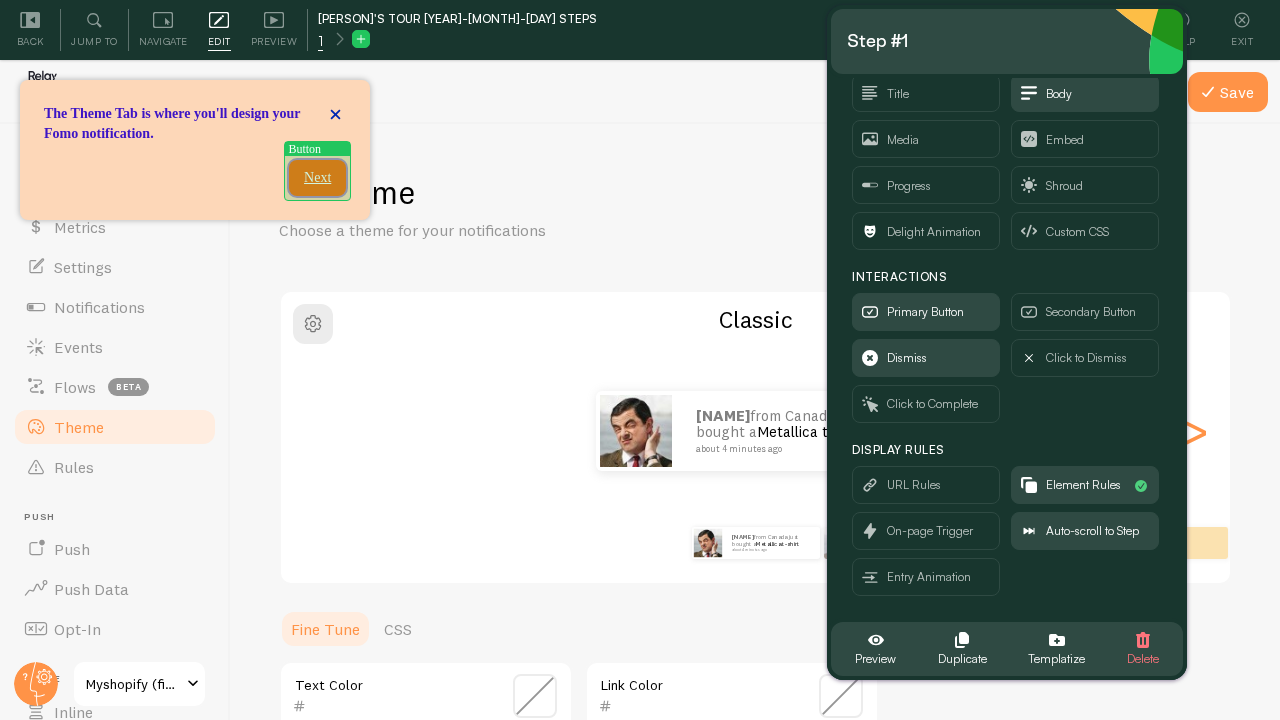 click on "Next" at bounding box center [317, 178] 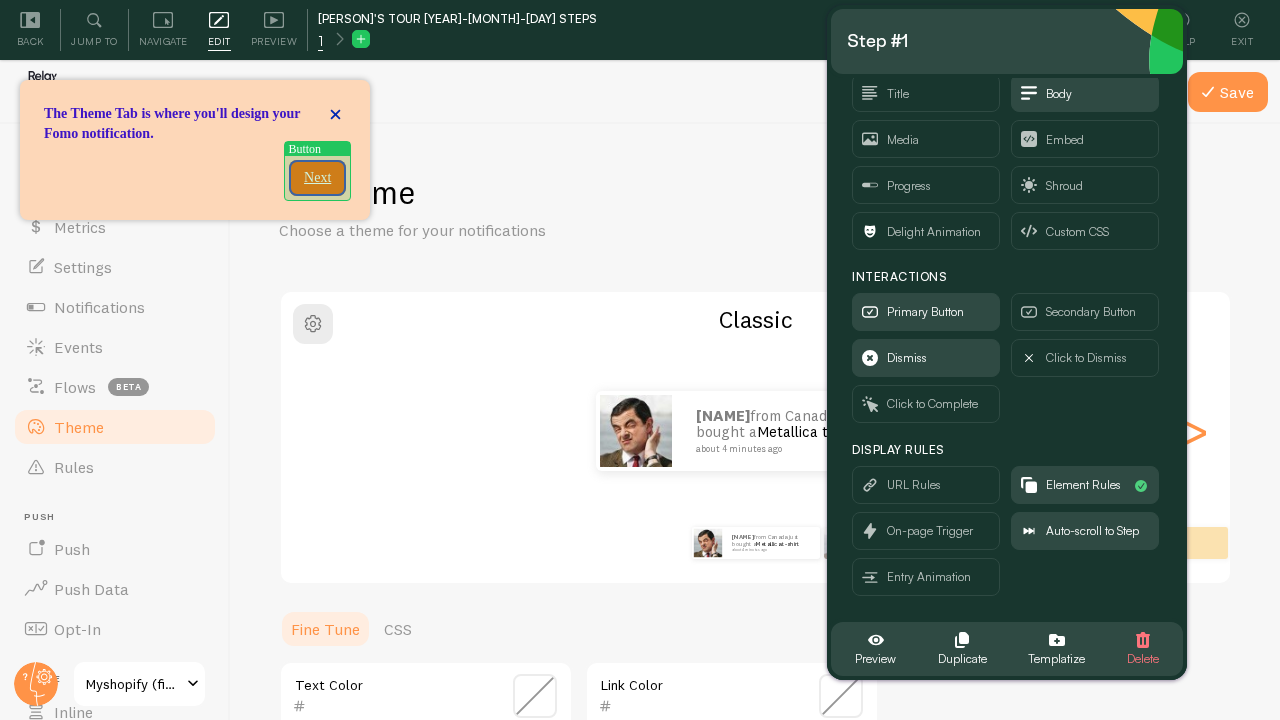 scroll, scrollTop: 0, scrollLeft: 0, axis: both 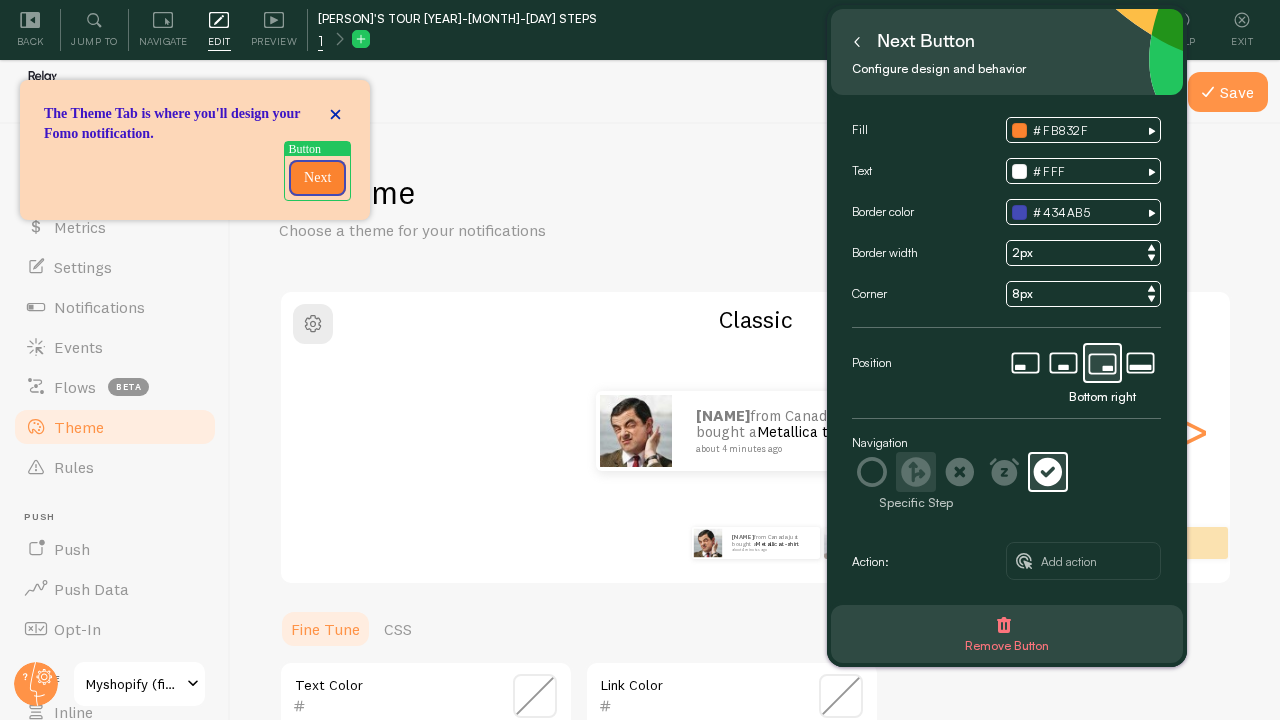 click 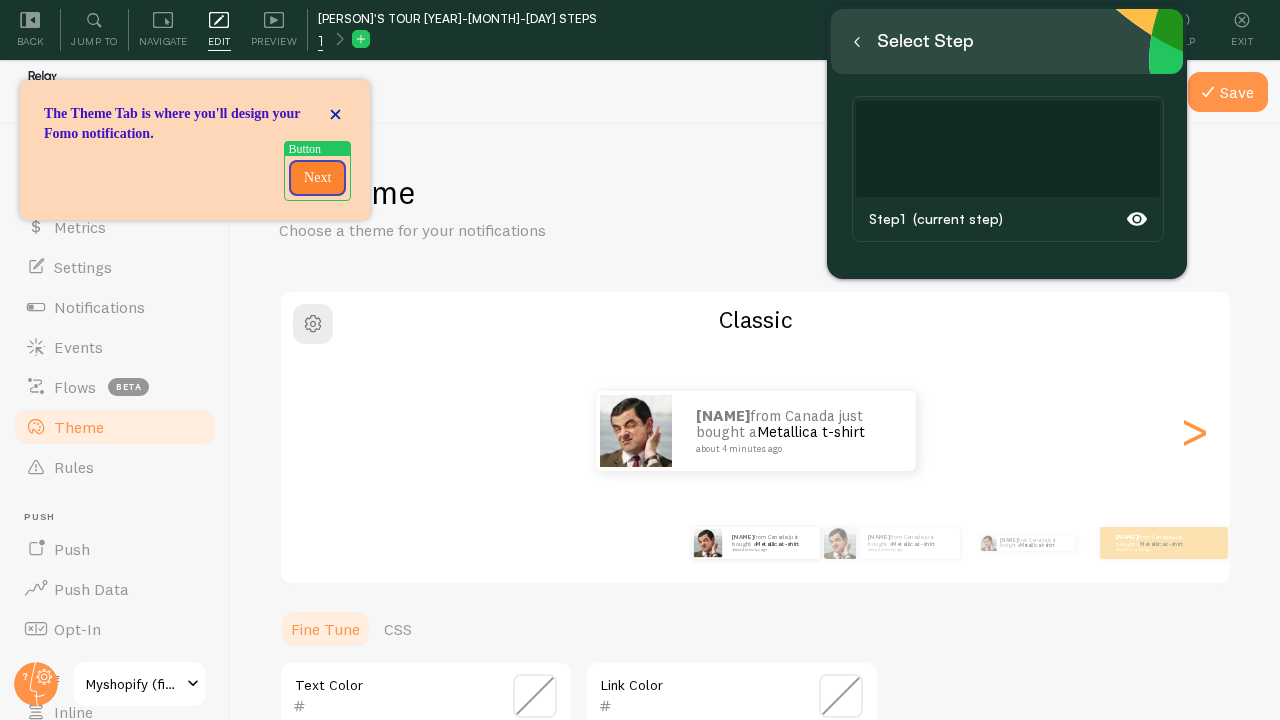 click at bounding box center [857, 41] 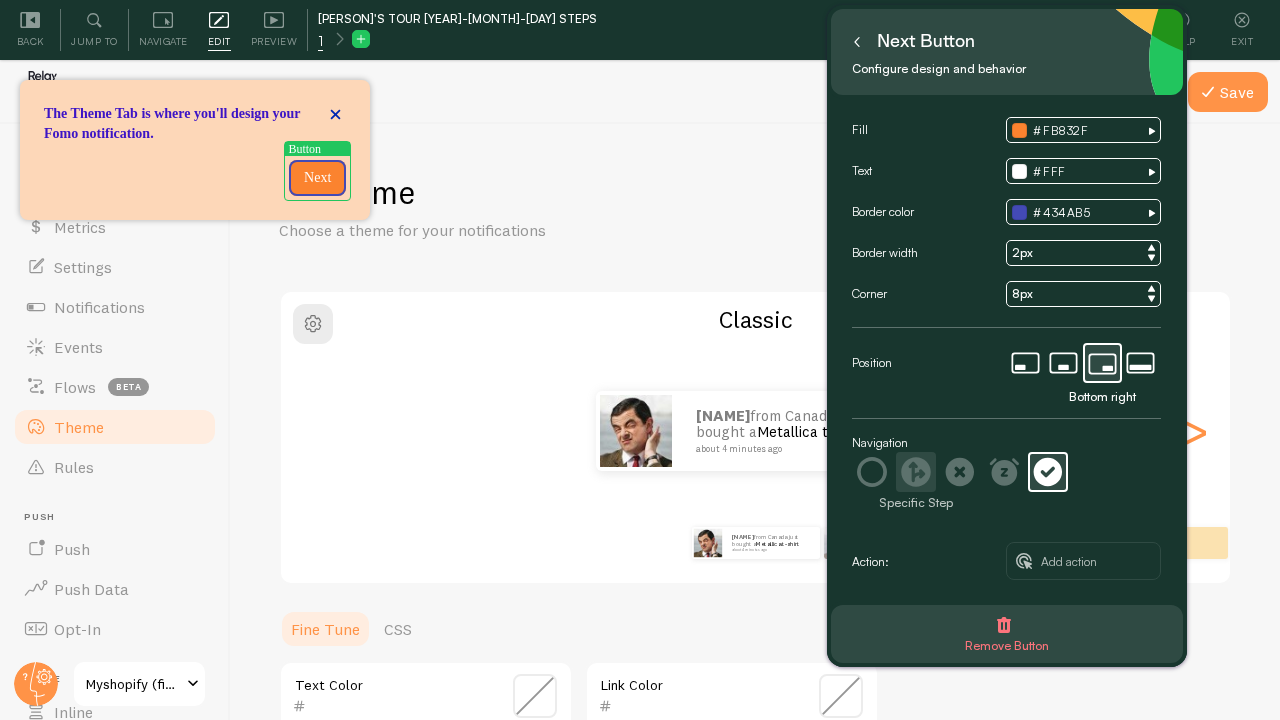 click 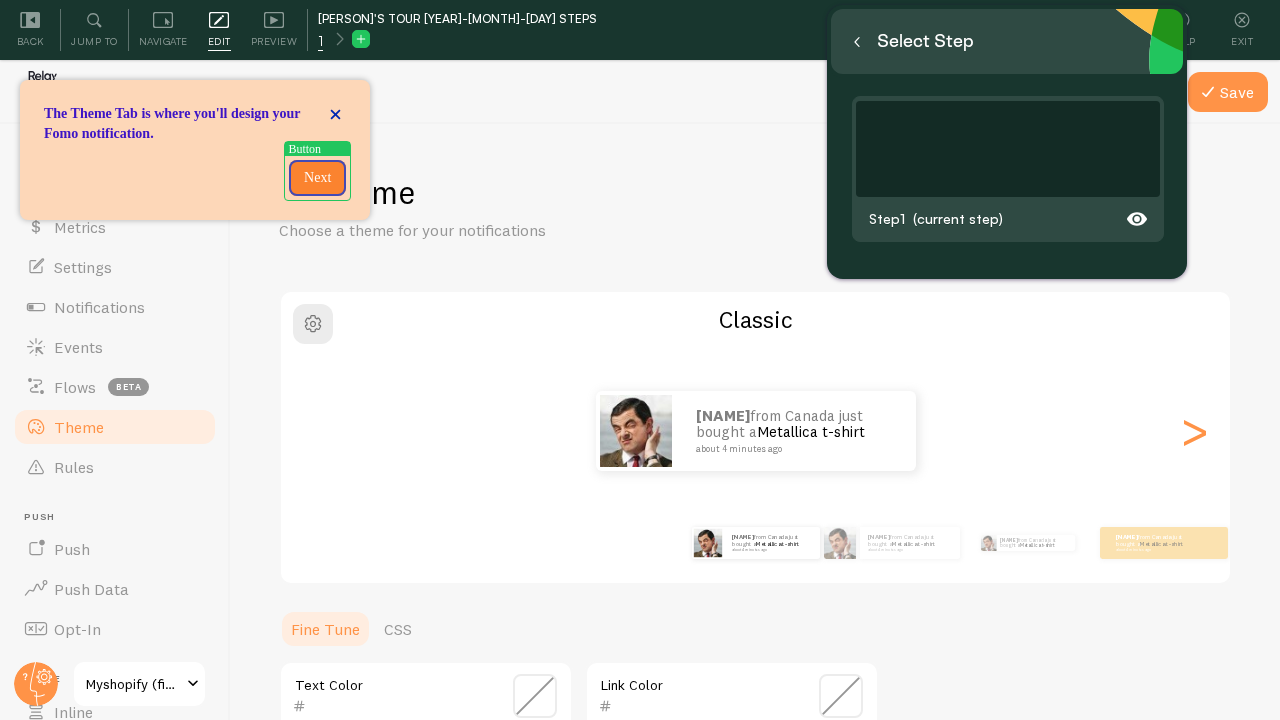 click on "Step  1 (current step)" at bounding box center (1008, 219) 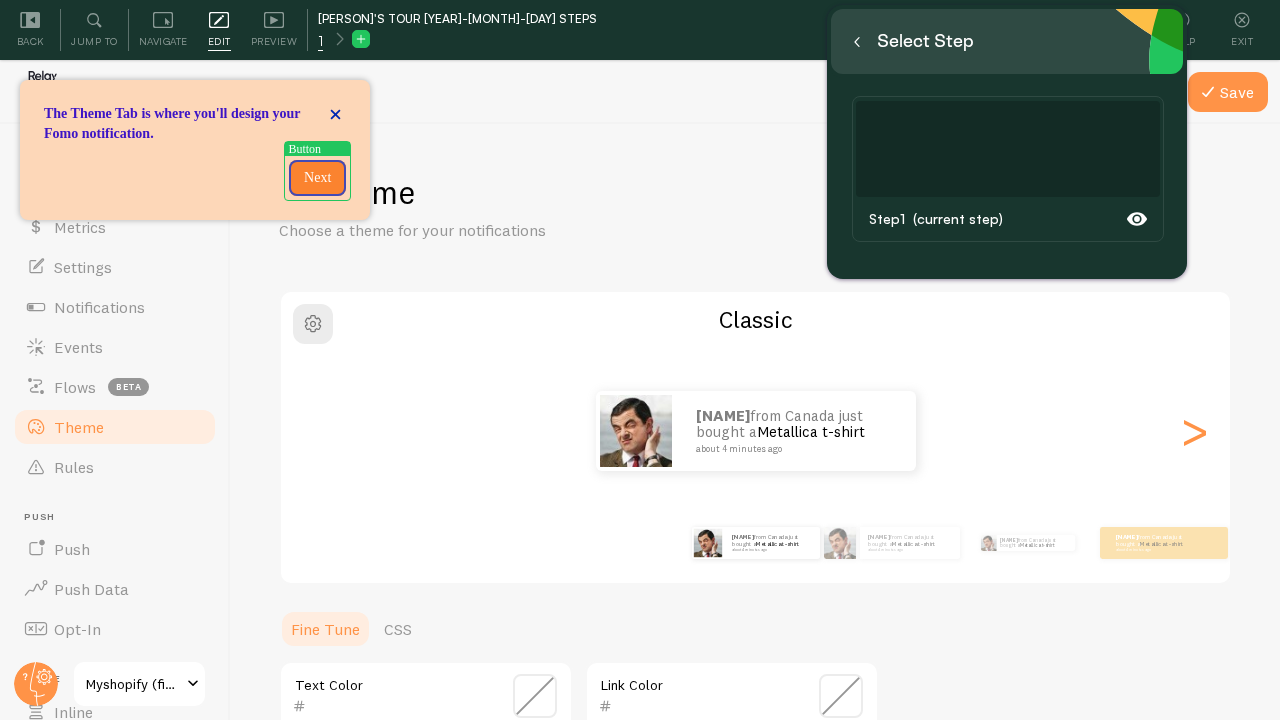 click 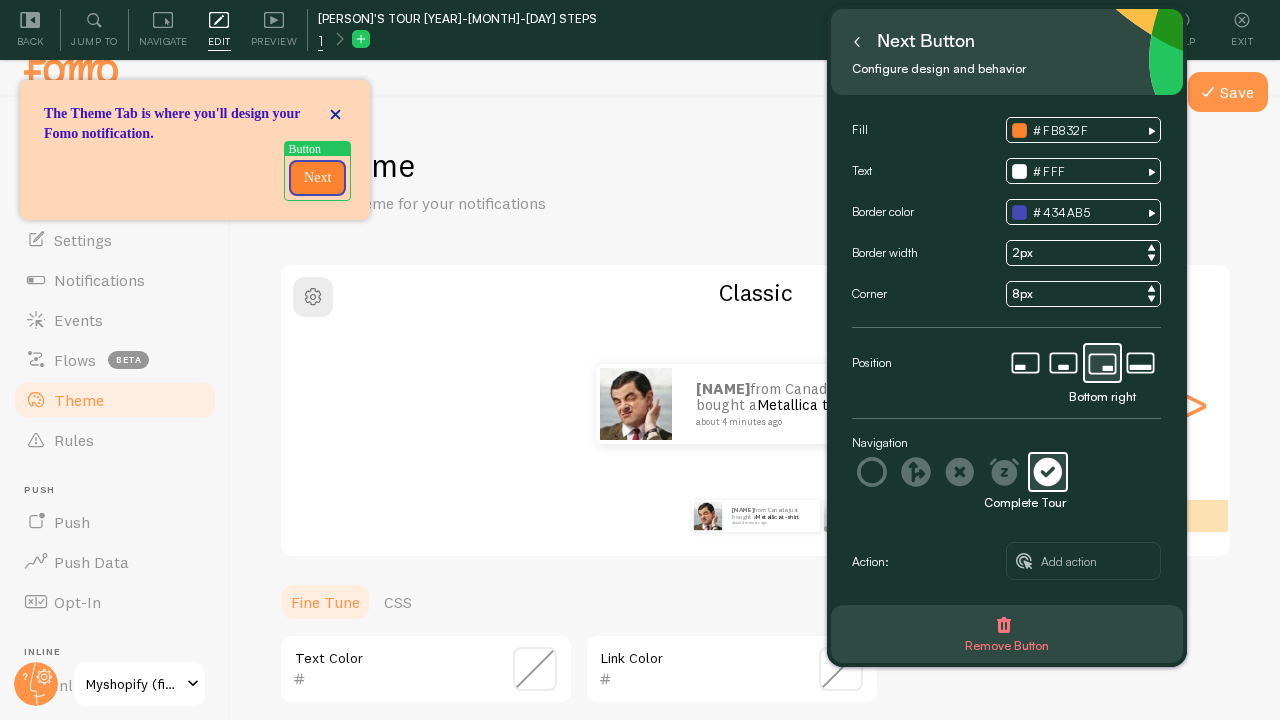 scroll, scrollTop: 40, scrollLeft: 0, axis: vertical 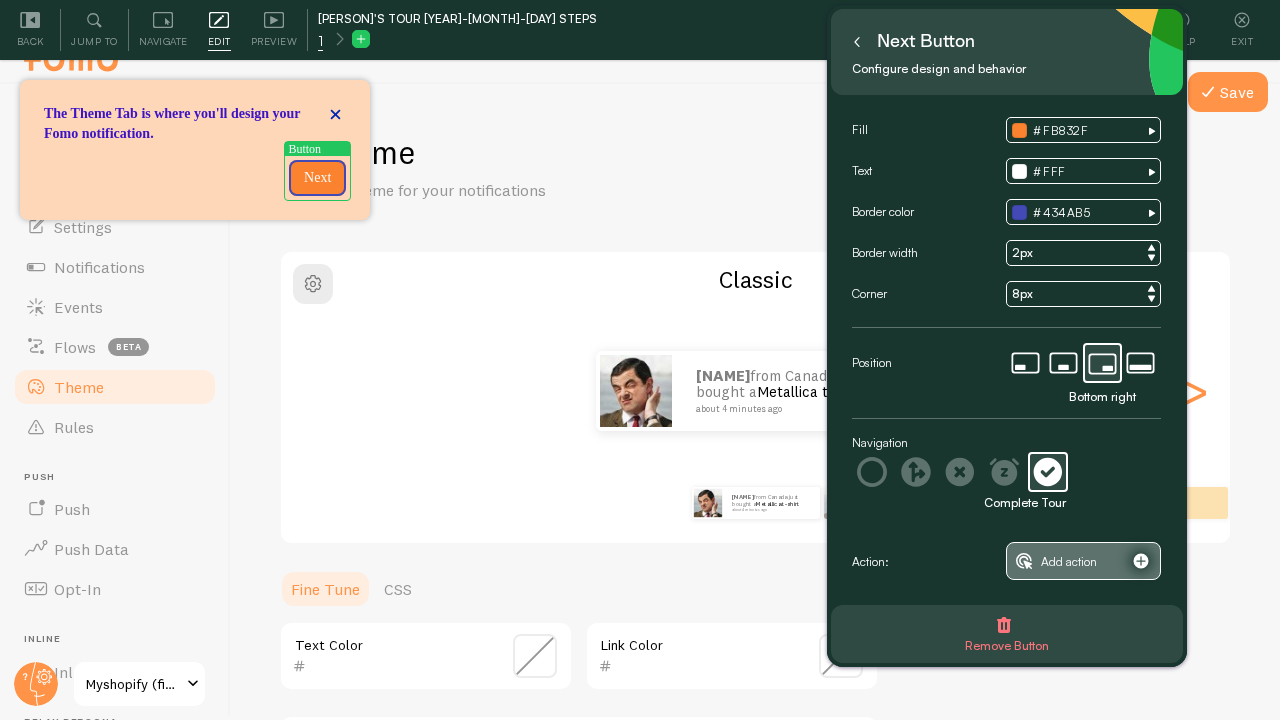 click on "Add action" at bounding box center (1083, 561) 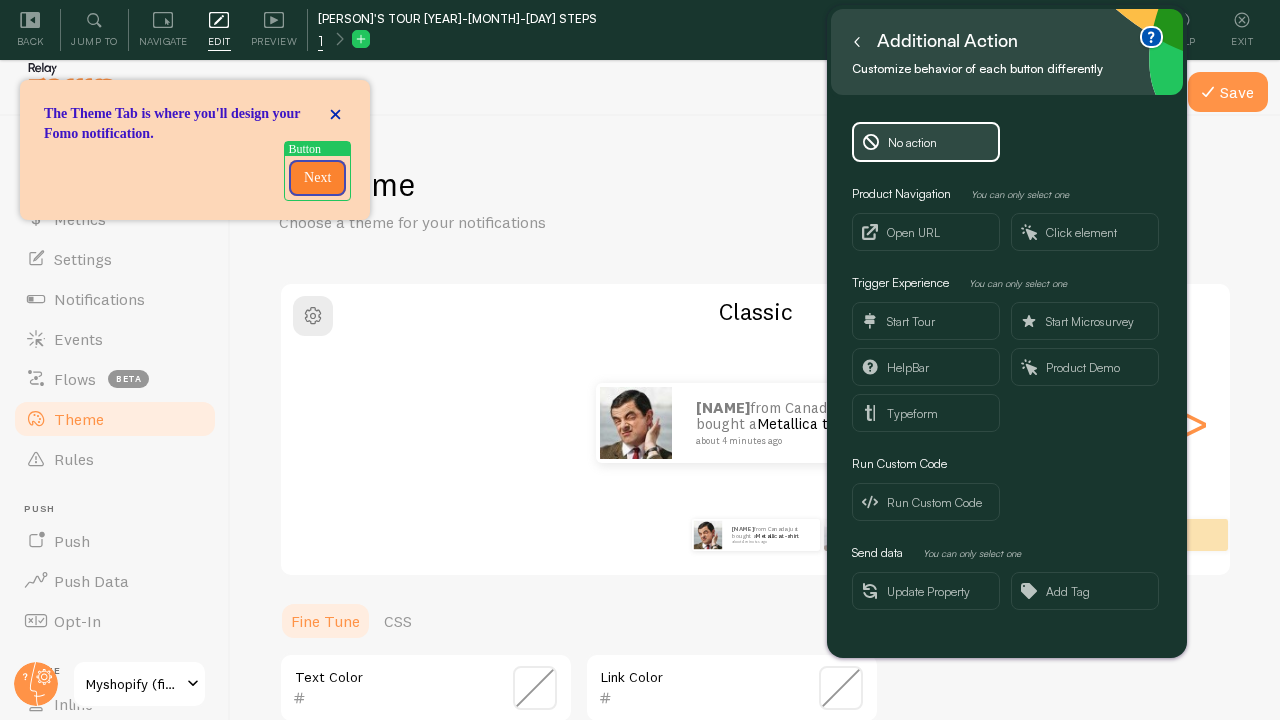 scroll, scrollTop: 0, scrollLeft: 0, axis: both 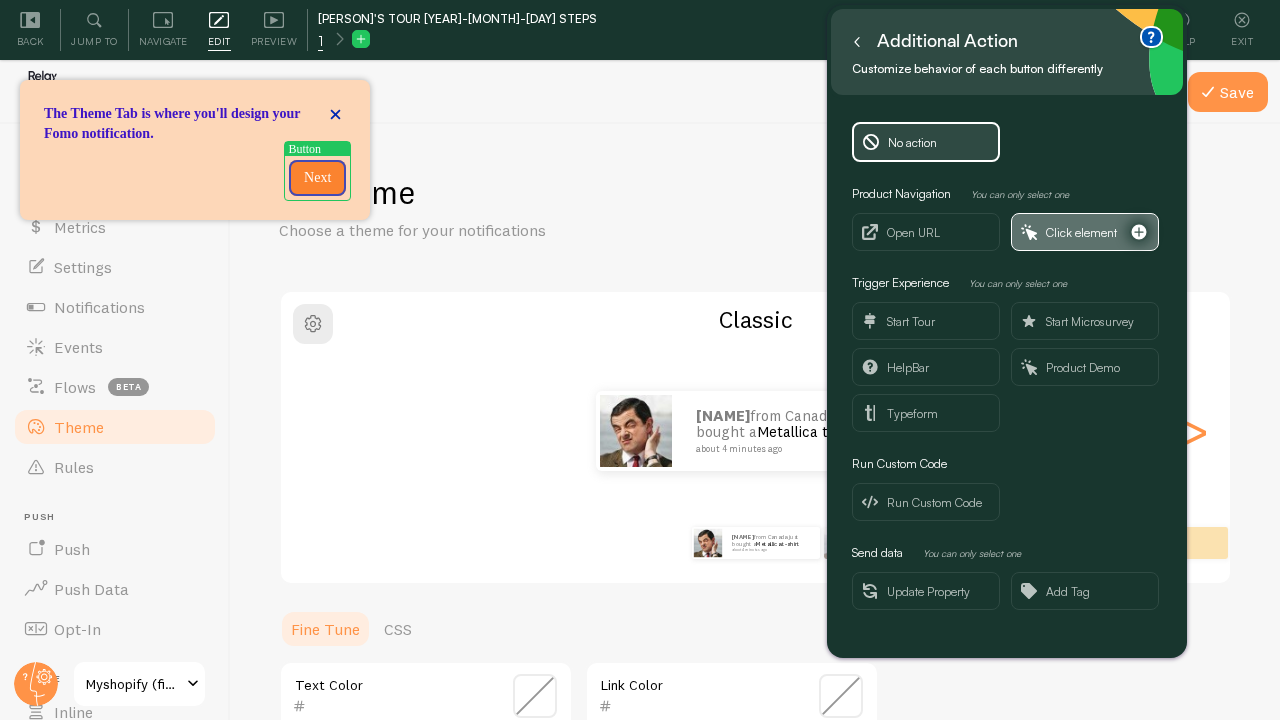 click on "Click element" at bounding box center (1081, 233) 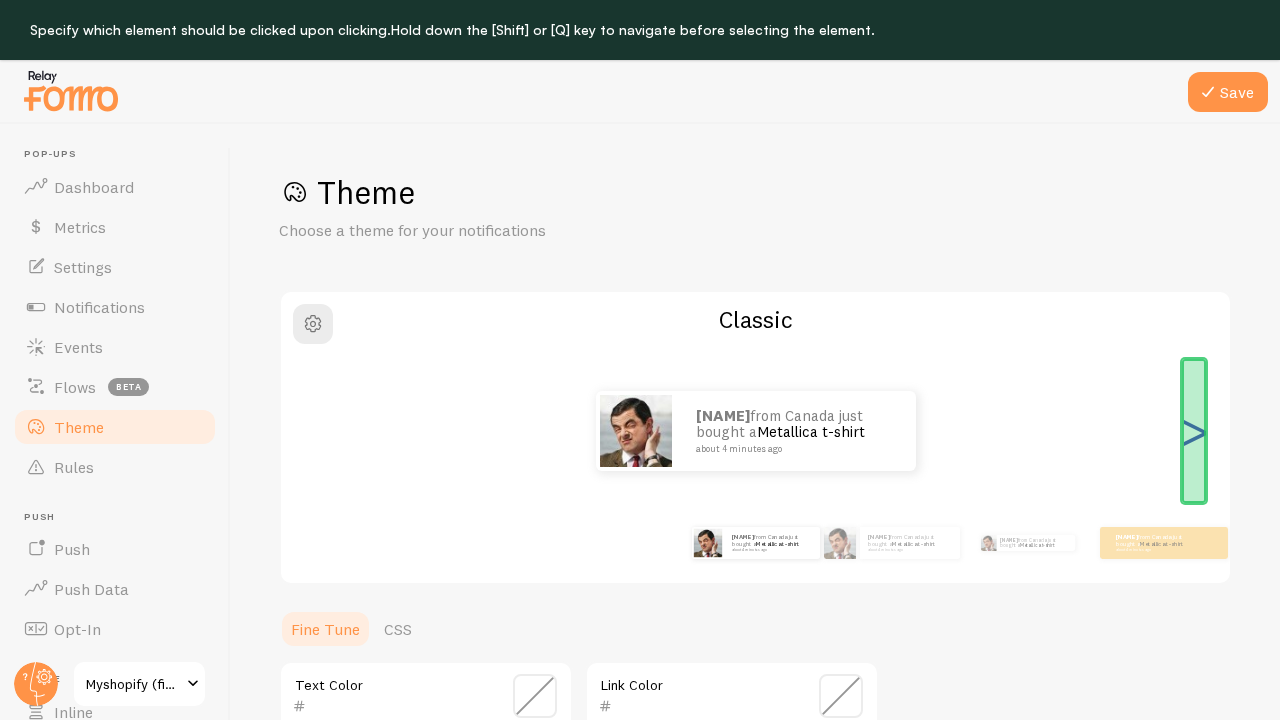 click on ">" at bounding box center (1194, 431) 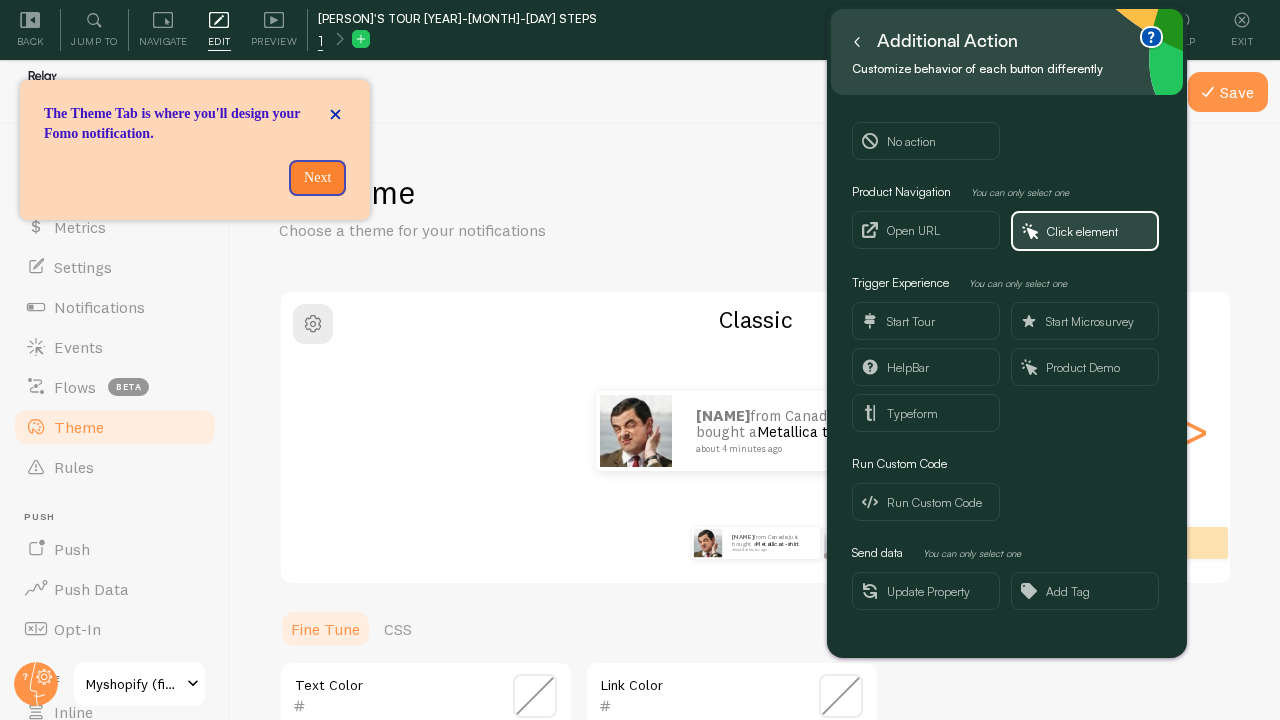 click 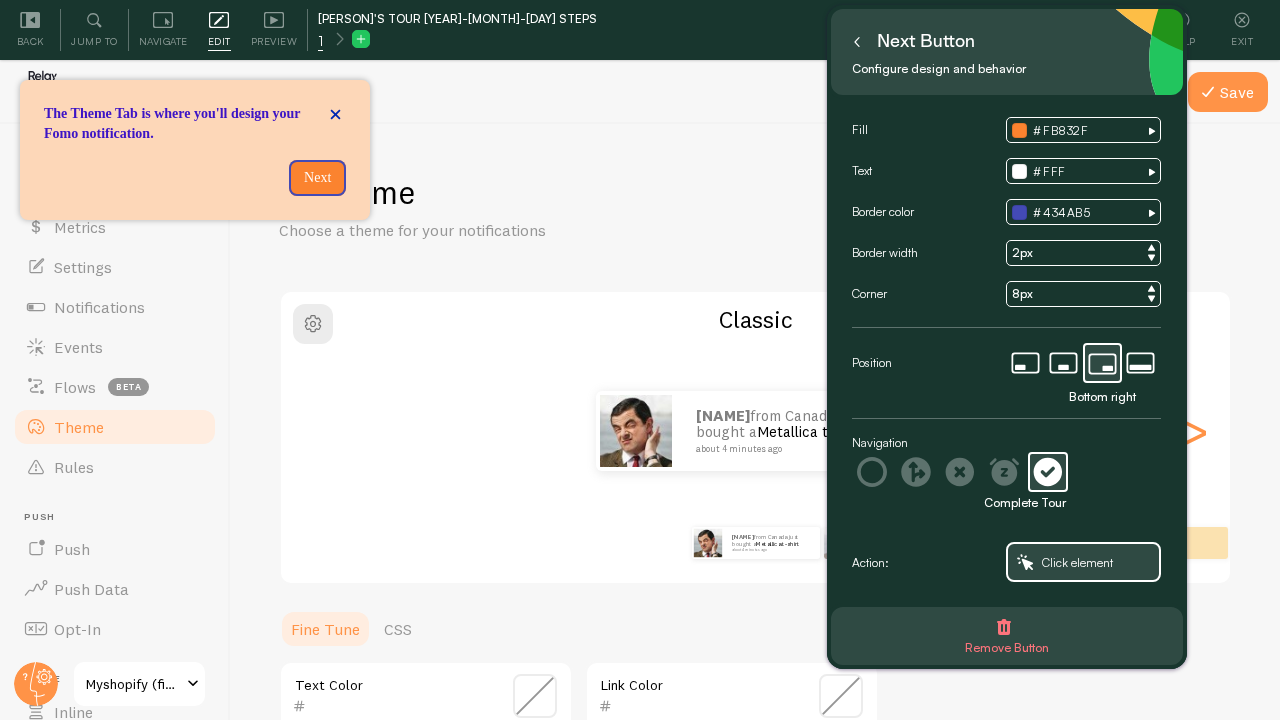 click 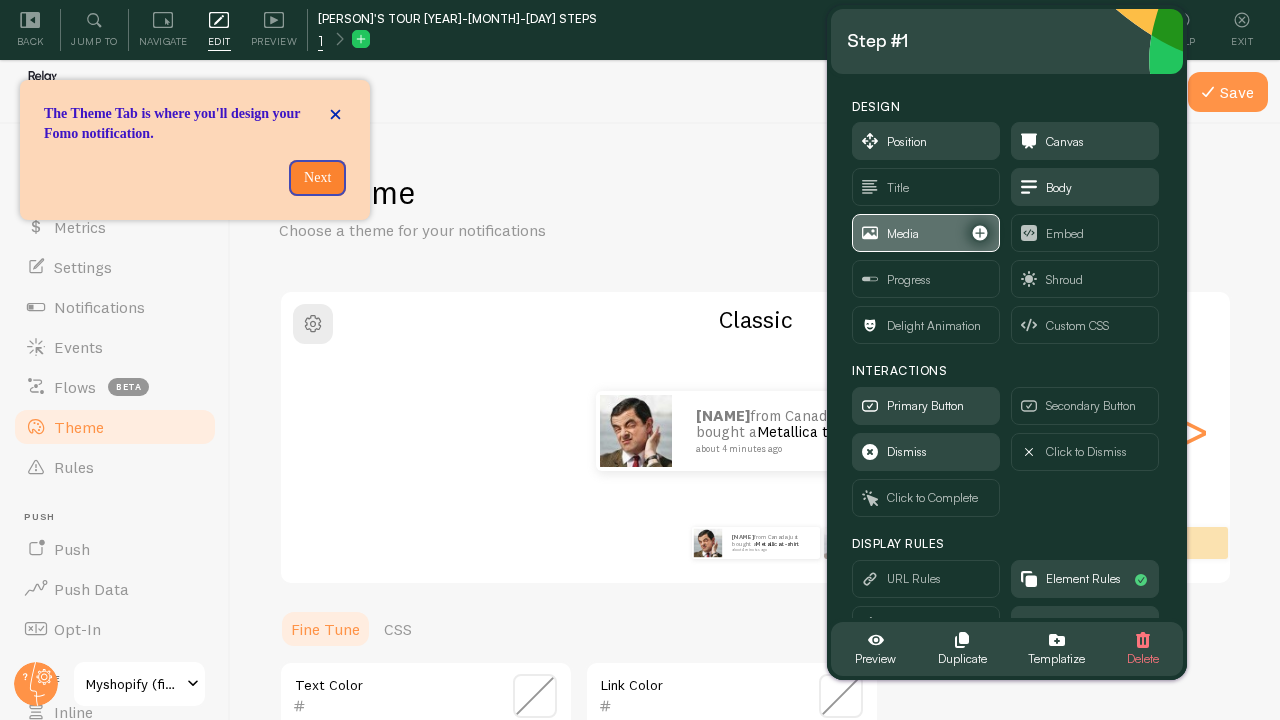 scroll, scrollTop: 1, scrollLeft: 0, axis: vertical 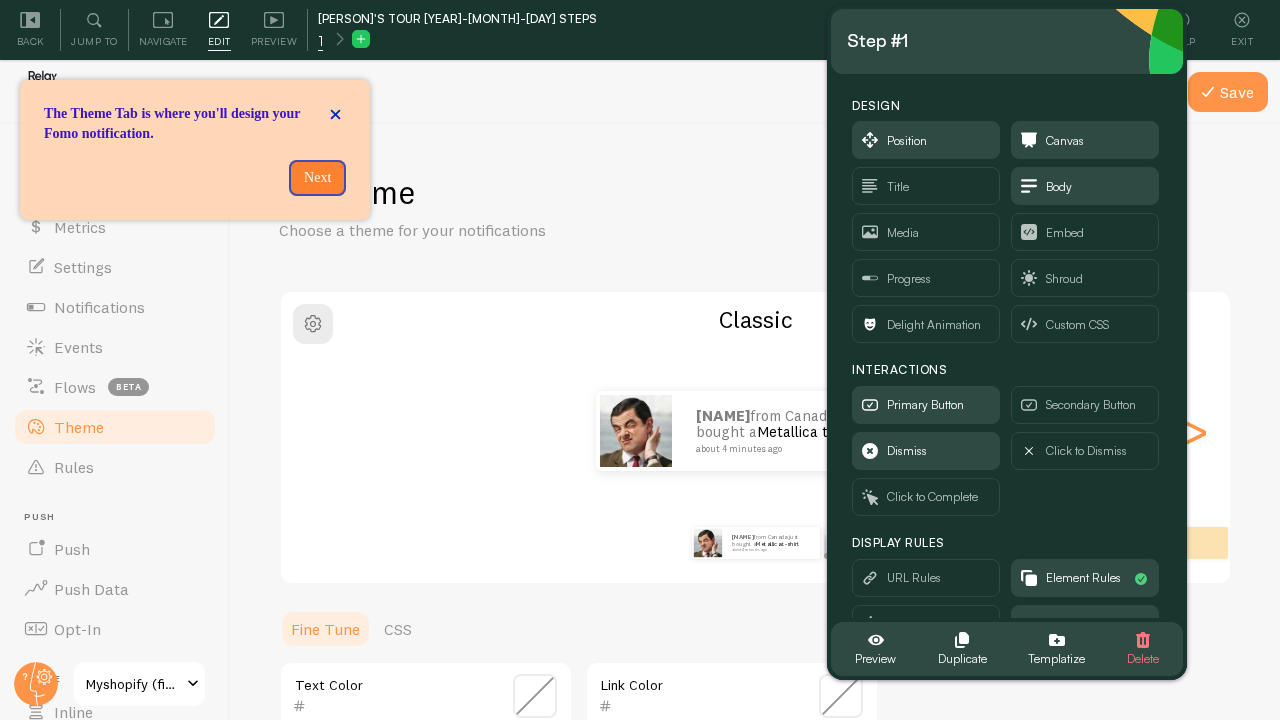 click 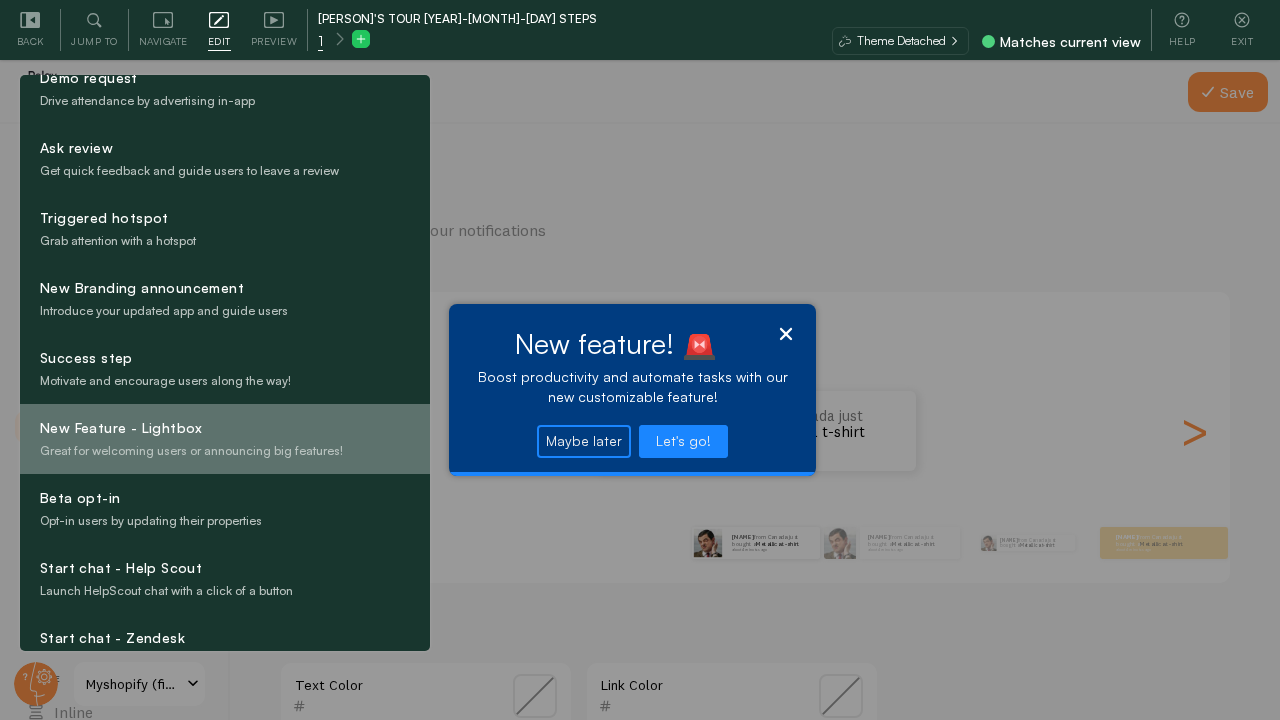 scroll, scrollTop: 500, scrollLeft: 0, axis: vertical 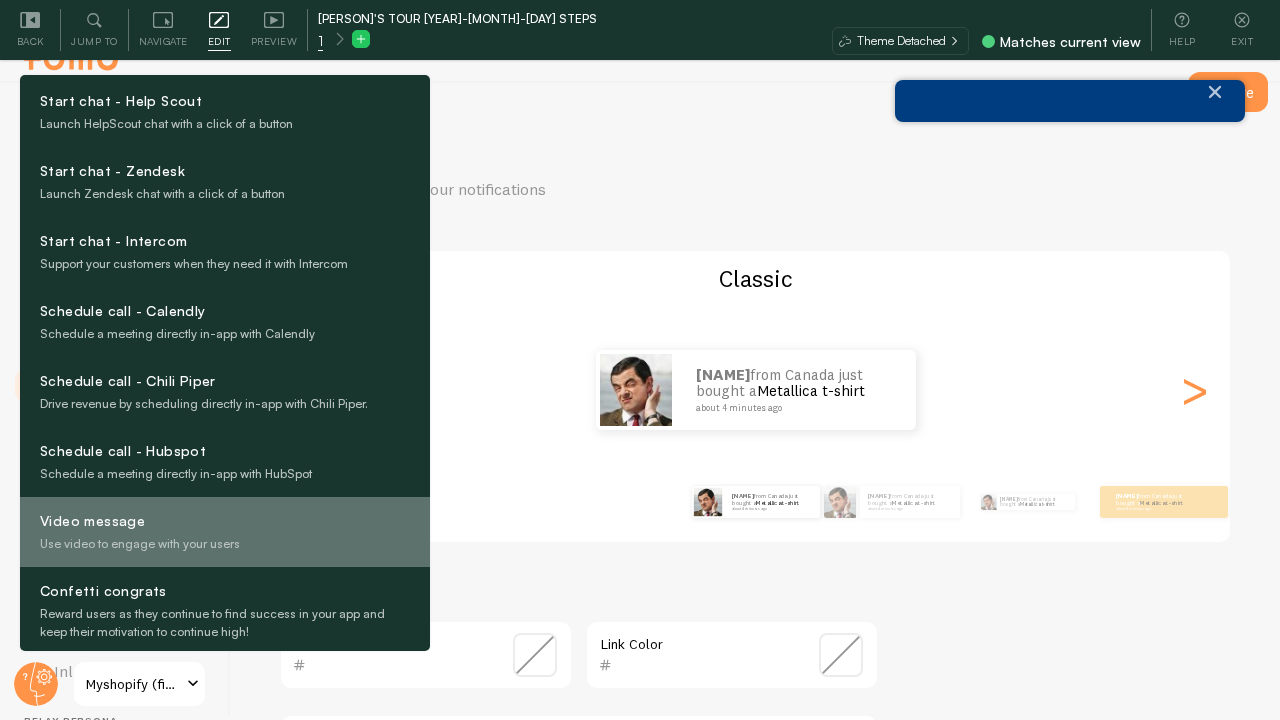 click on "Video message" at bounding box center [92, 522] 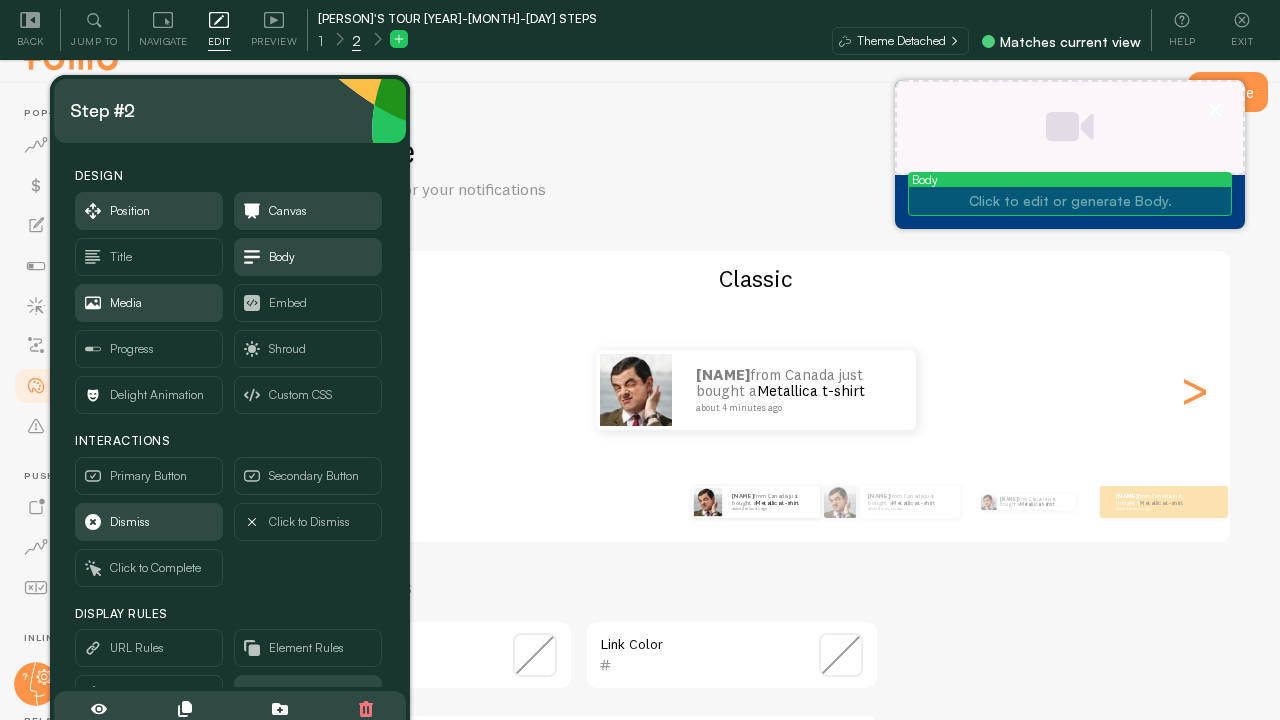 click on "Click to edit or generate Body." at bounding box center [1070, 201] 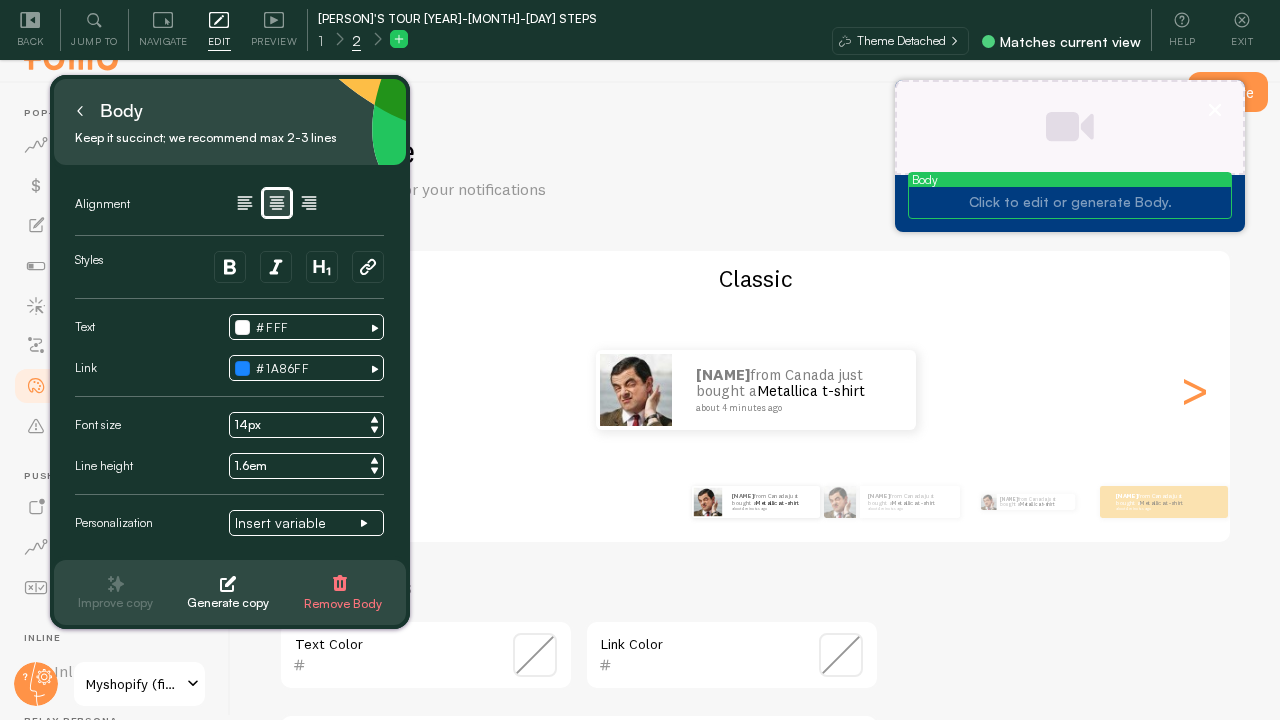 click at bounding box center [1070, 202] 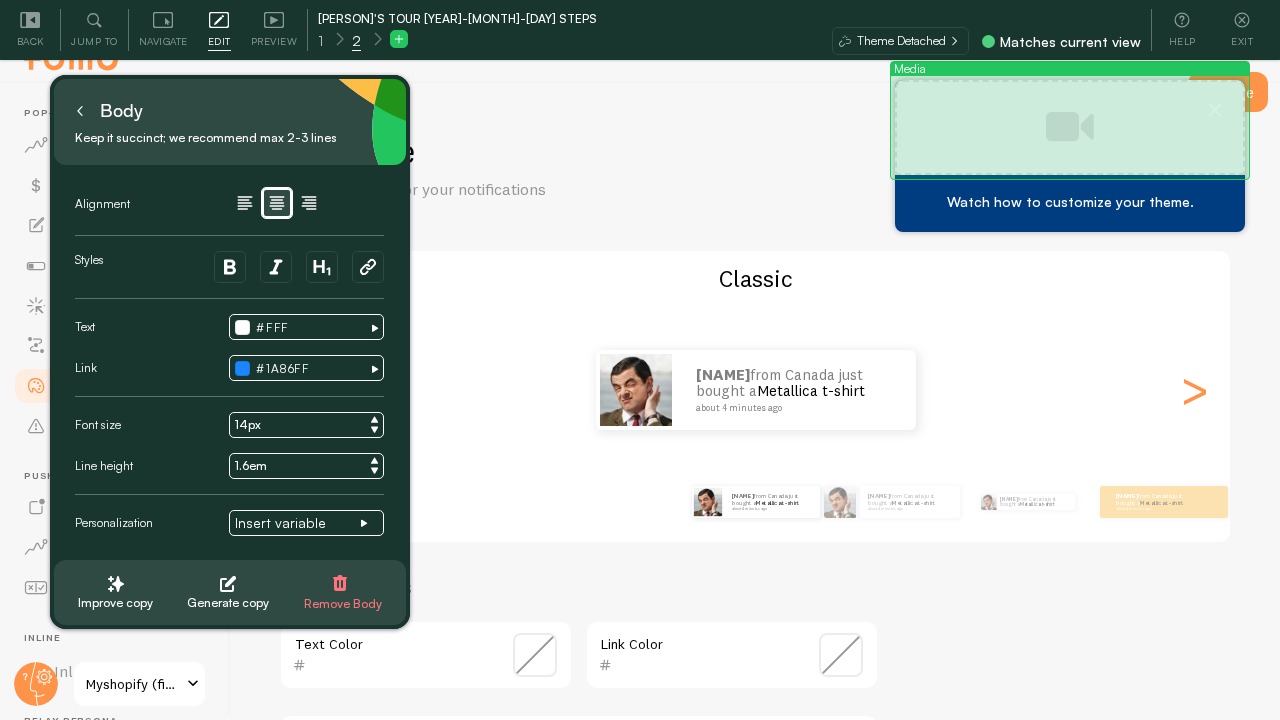 type on "Watch how to customize your theme." 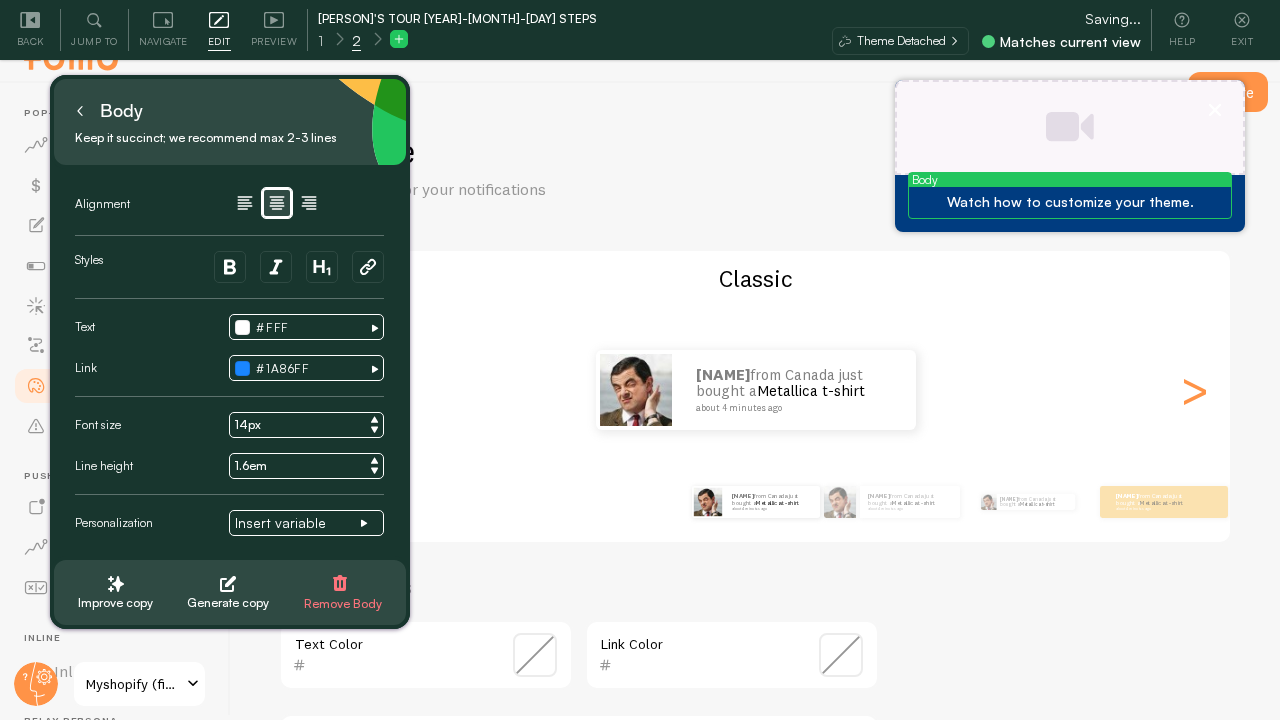 click at bounding box center [1070, 127] 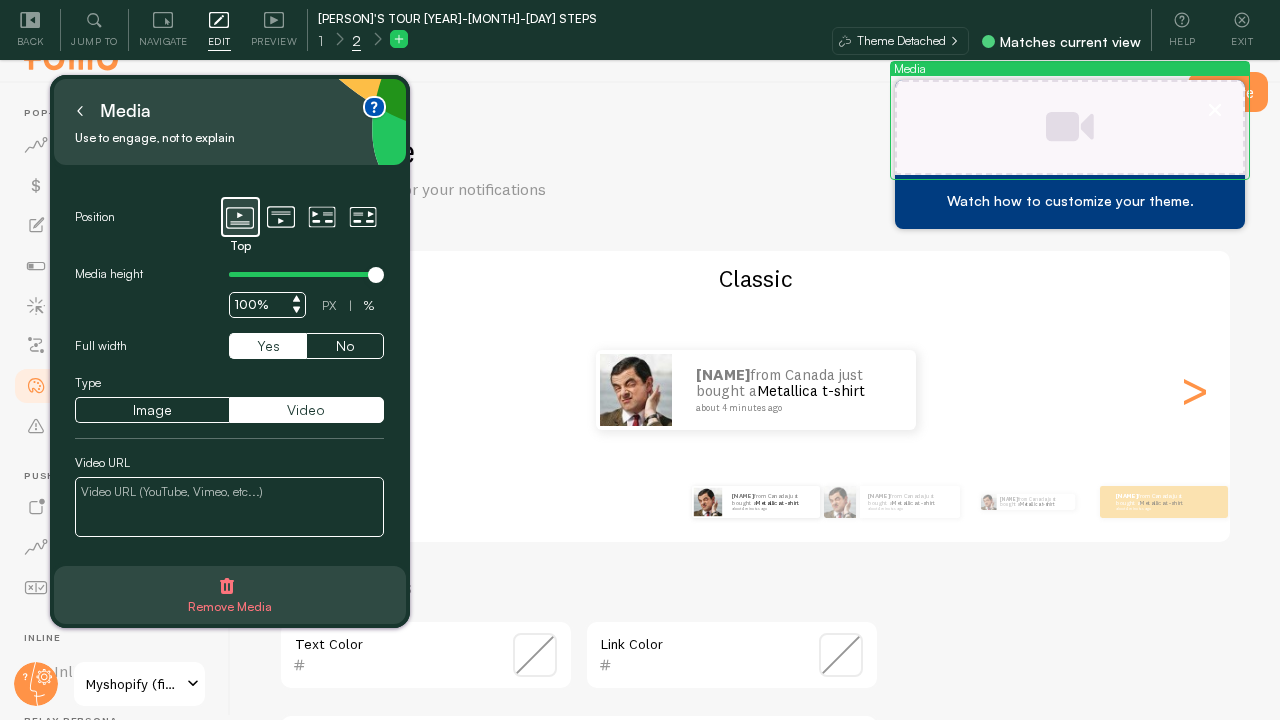 click at bounding box center (229, 507) 